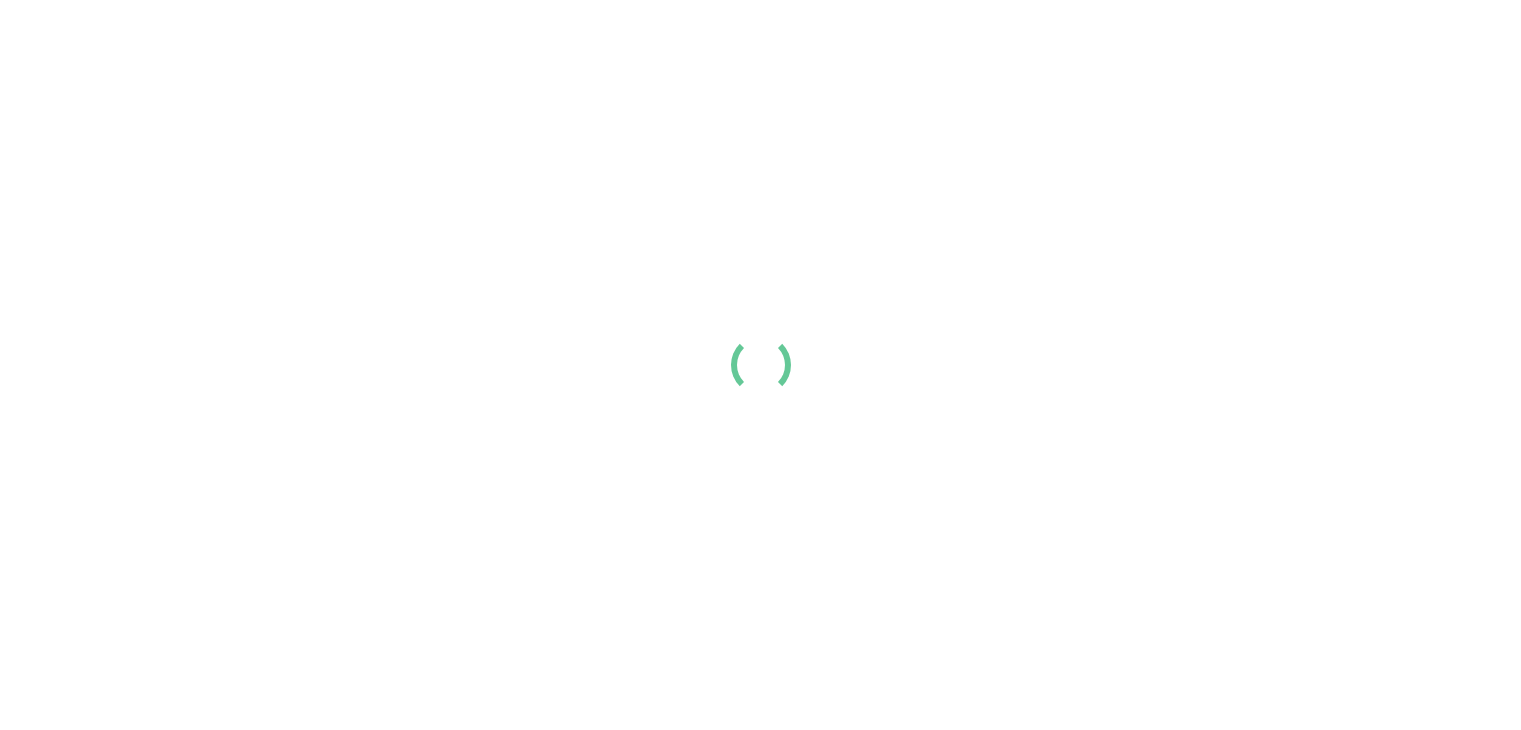 scroll, scrollTop: 0, scrollLeft: 0, axis: both 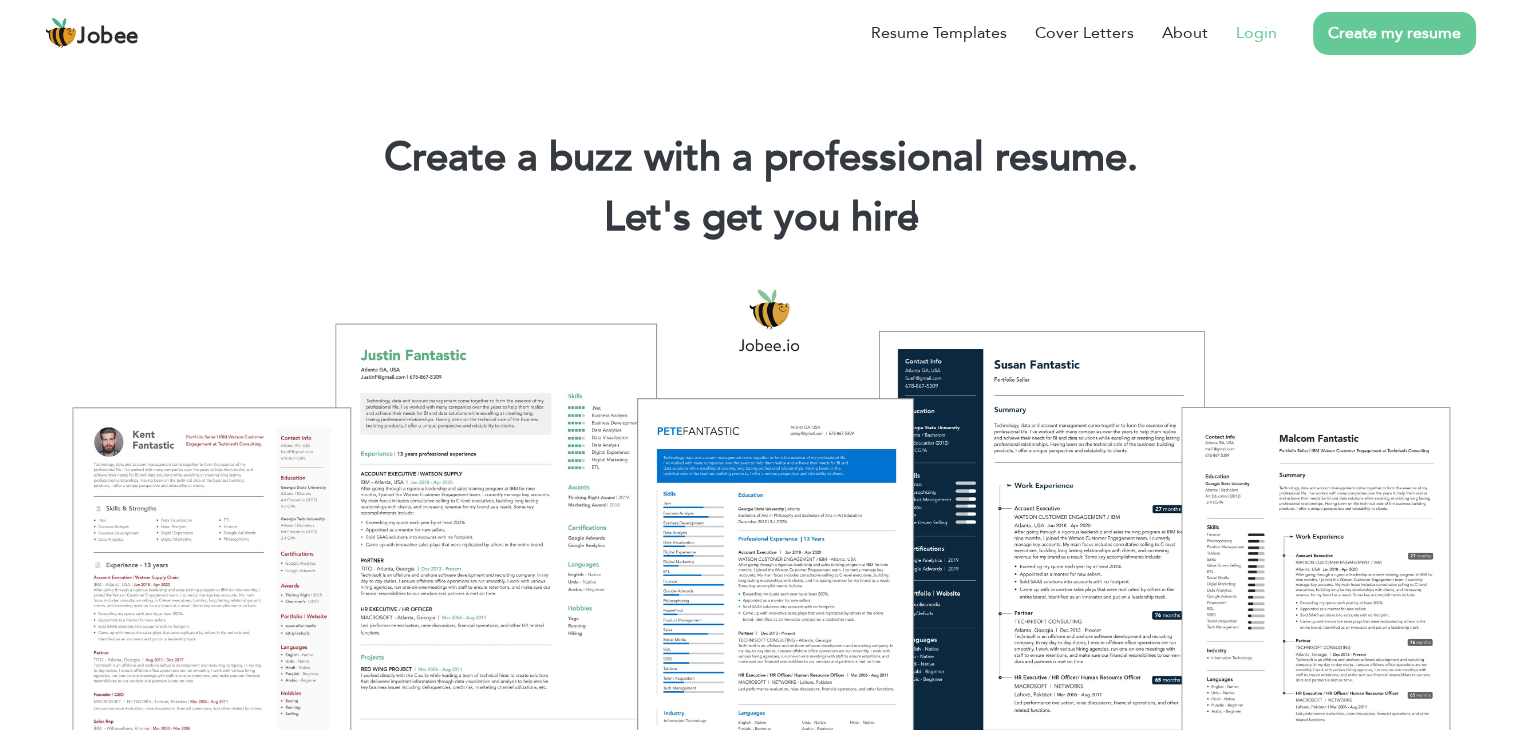 click on "Login" at bounding box center (1256, 33) 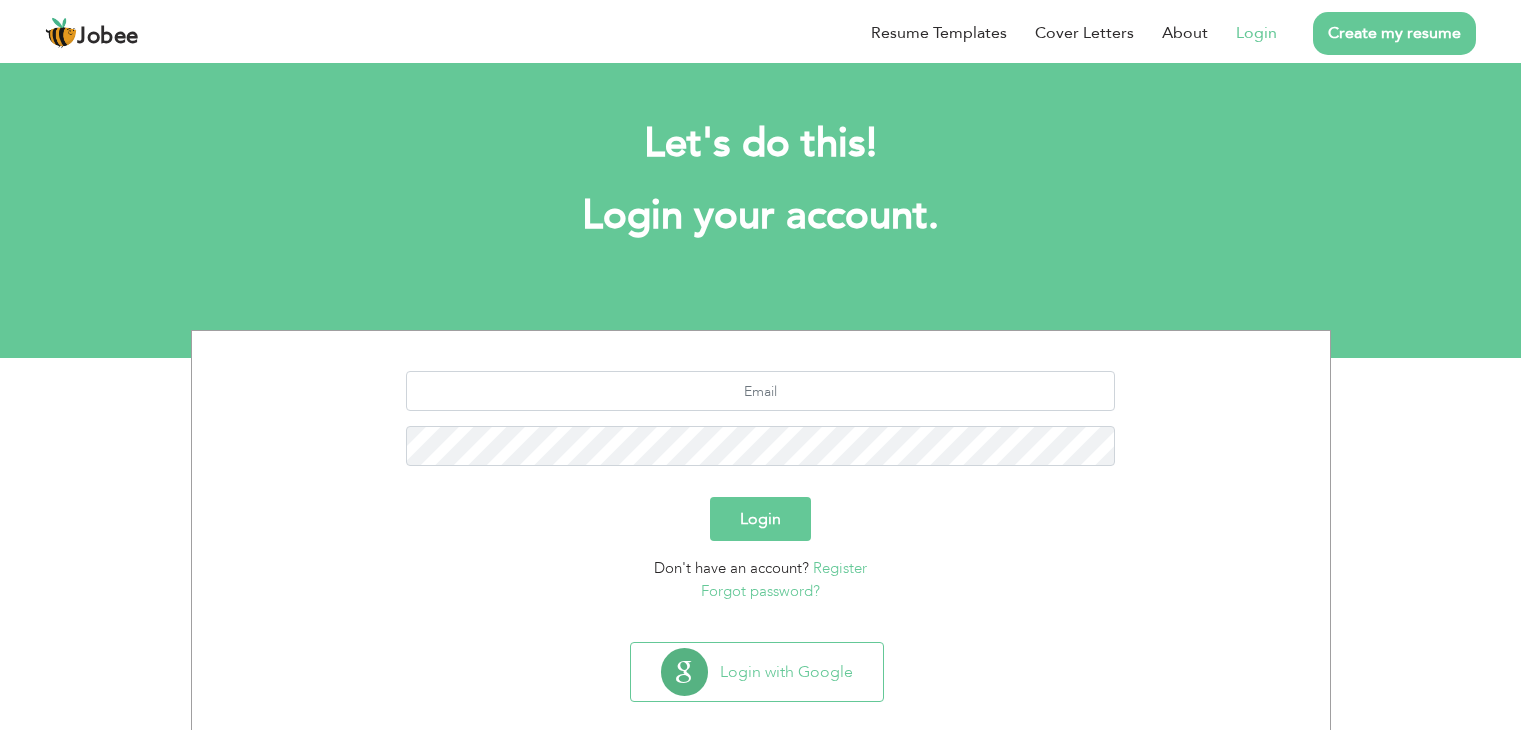 scroll, scrollTop: 0, scrollLeft: 0, axis: both 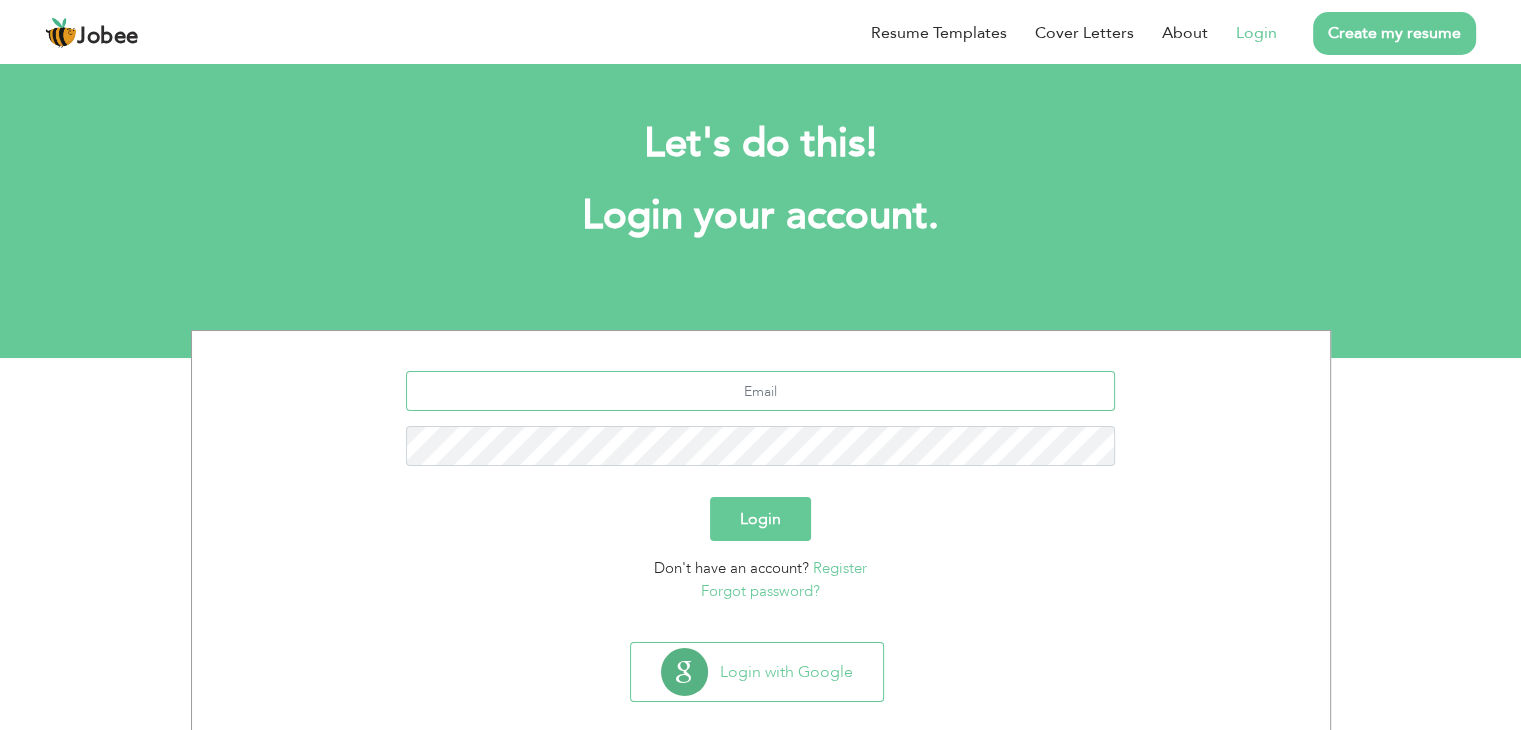 type on "[USERNAME]@[EXAMPLE.COM]" 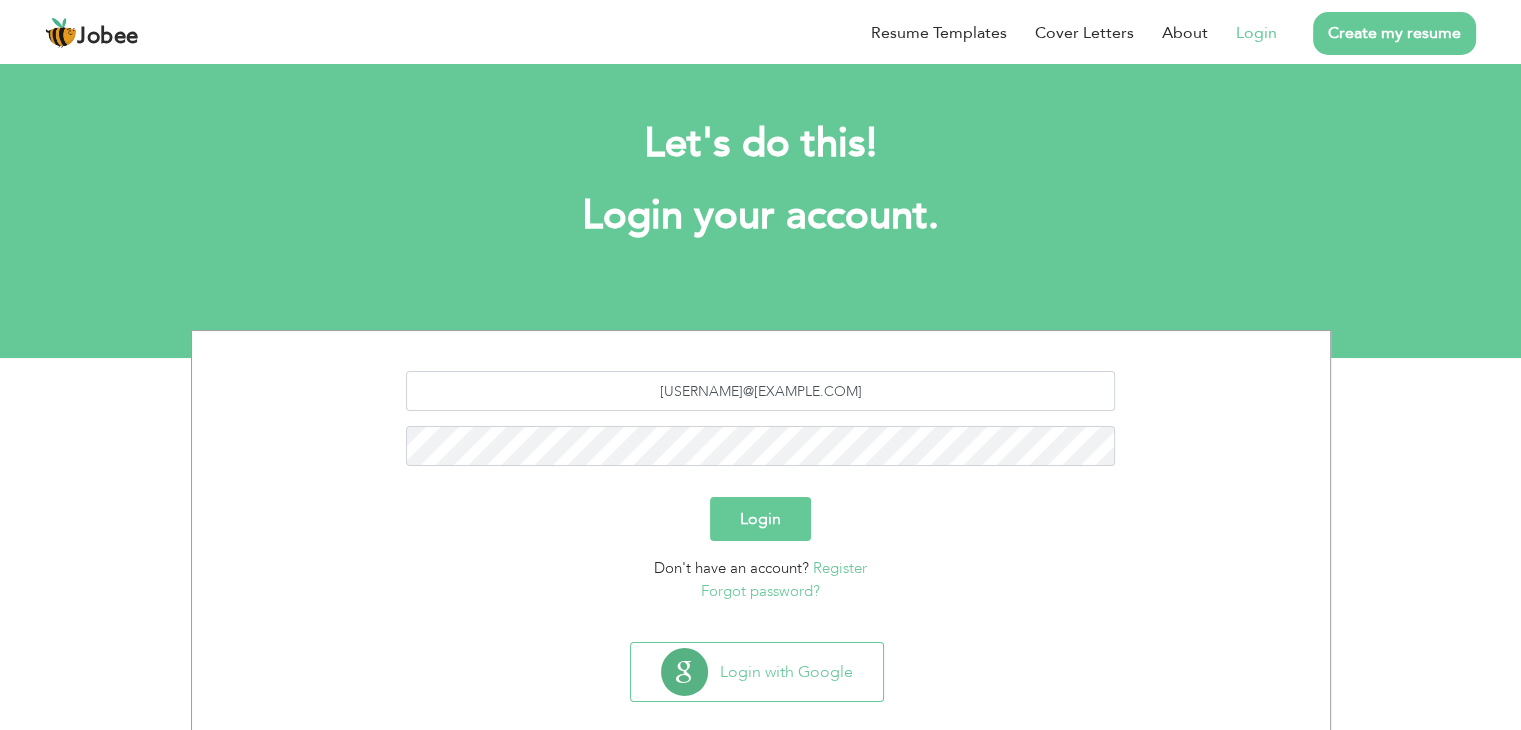 click on "Login" at bounding box center (760, 519) 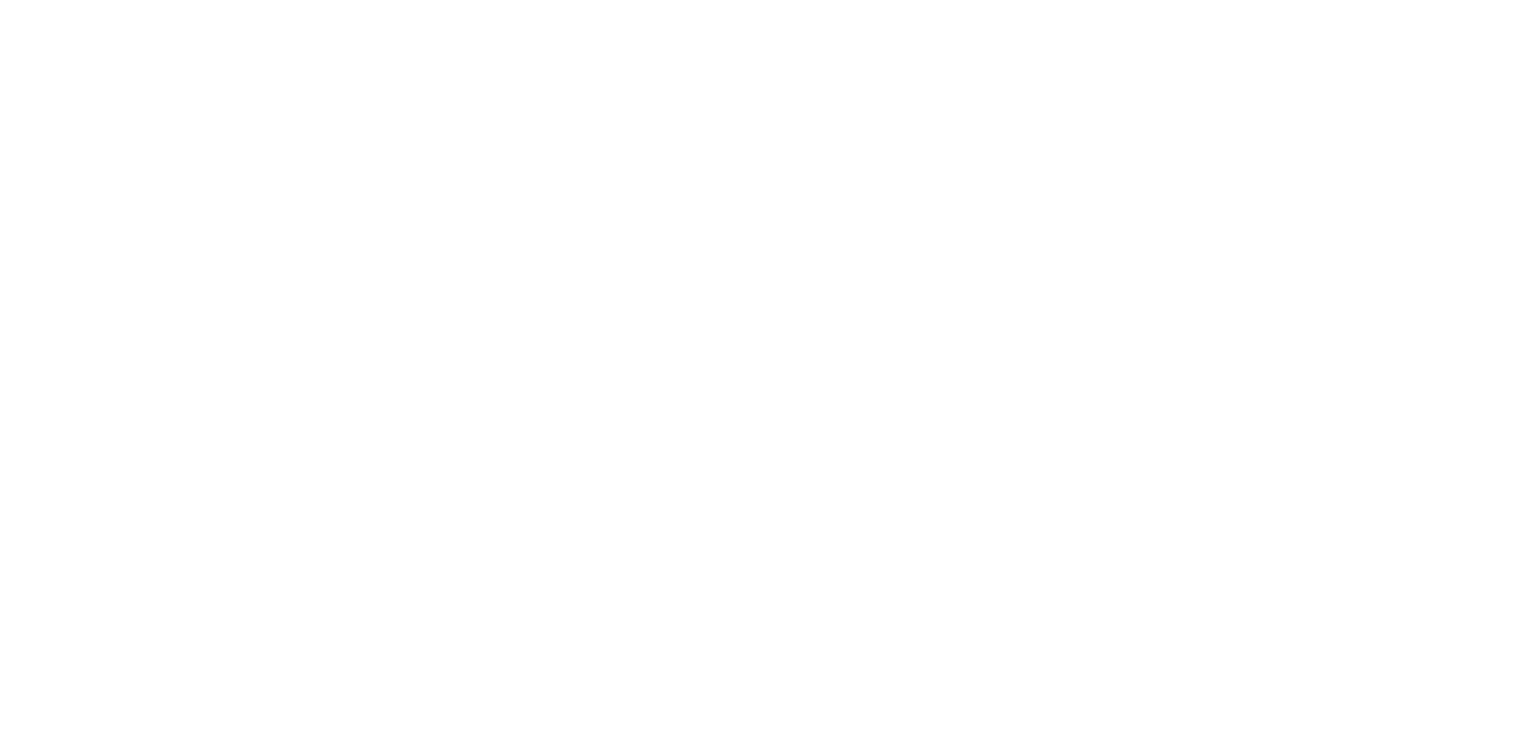 scroll, scrollTop: 0, scrollLeft: 0, axis: both 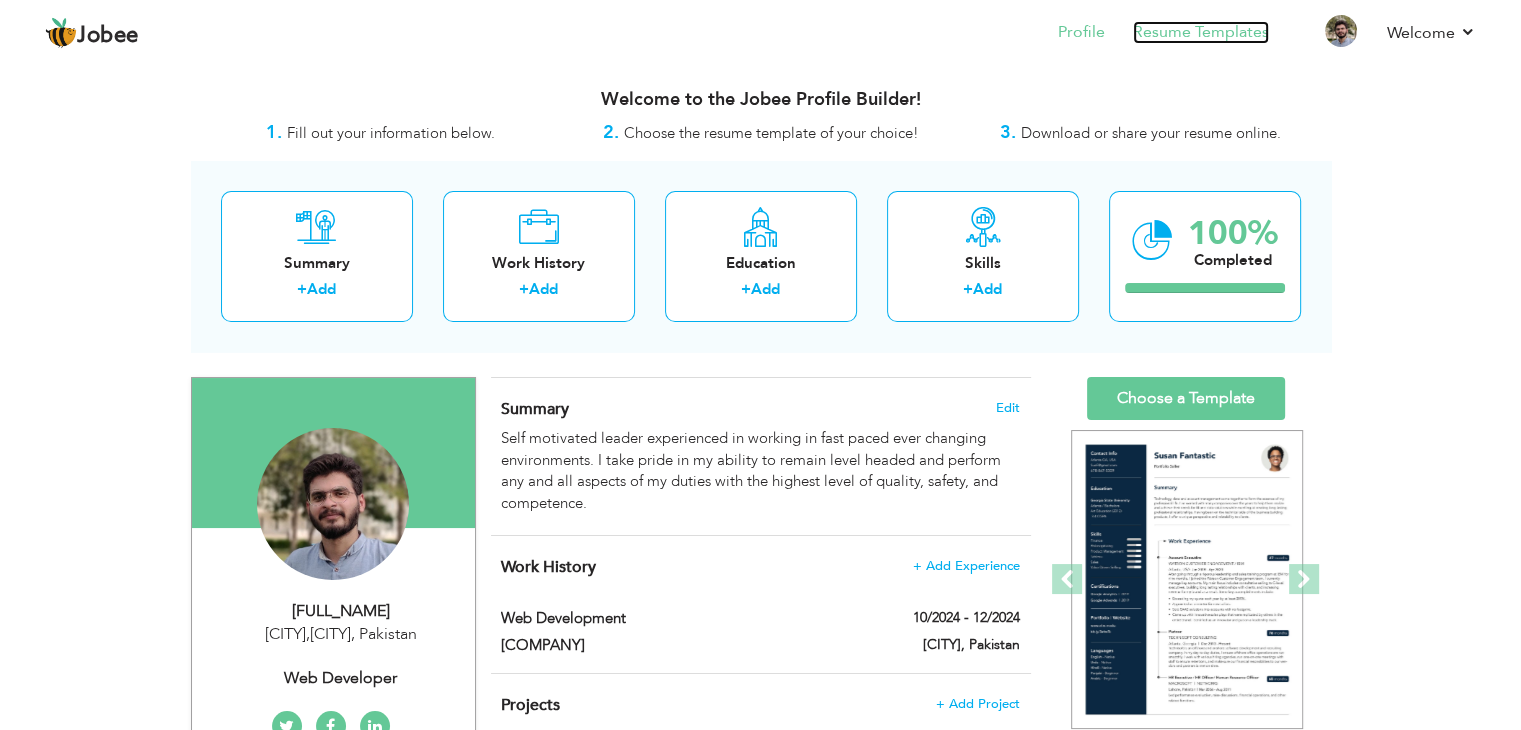 click on "Resume Templates" at bounding box center (1201, 32) 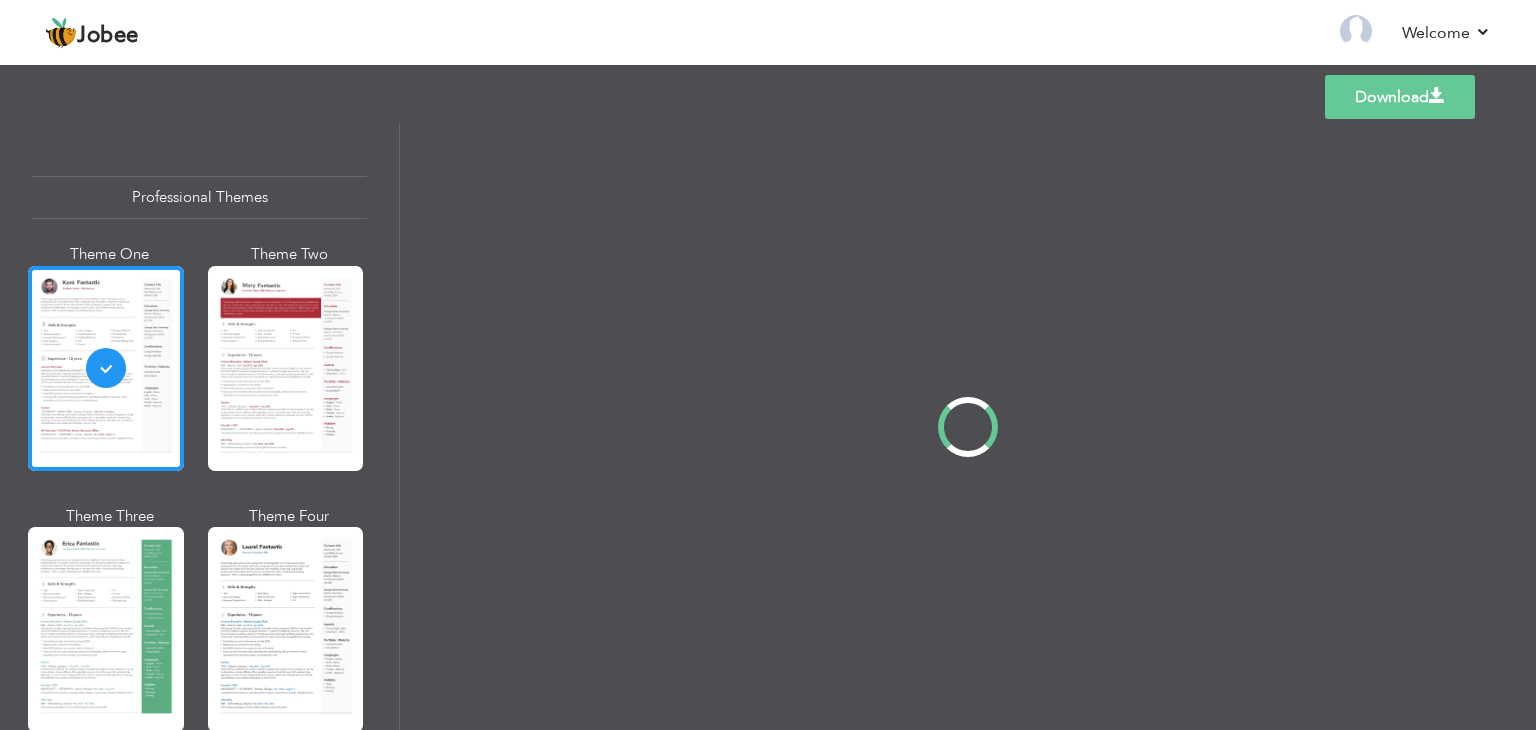 scroll, scrollTop: 0, scrollLeft: 0, axis: both 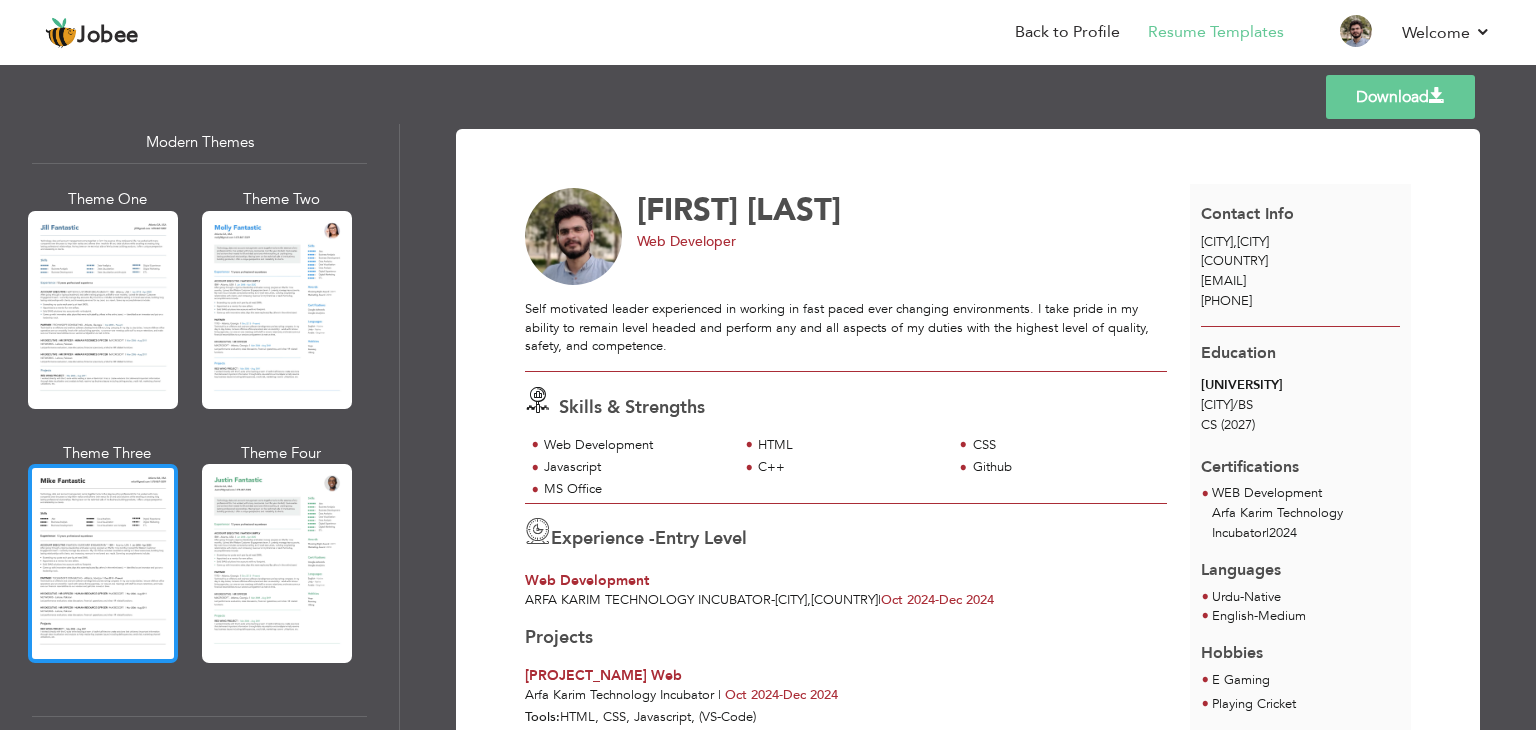 click at bounding box center (103, 563) 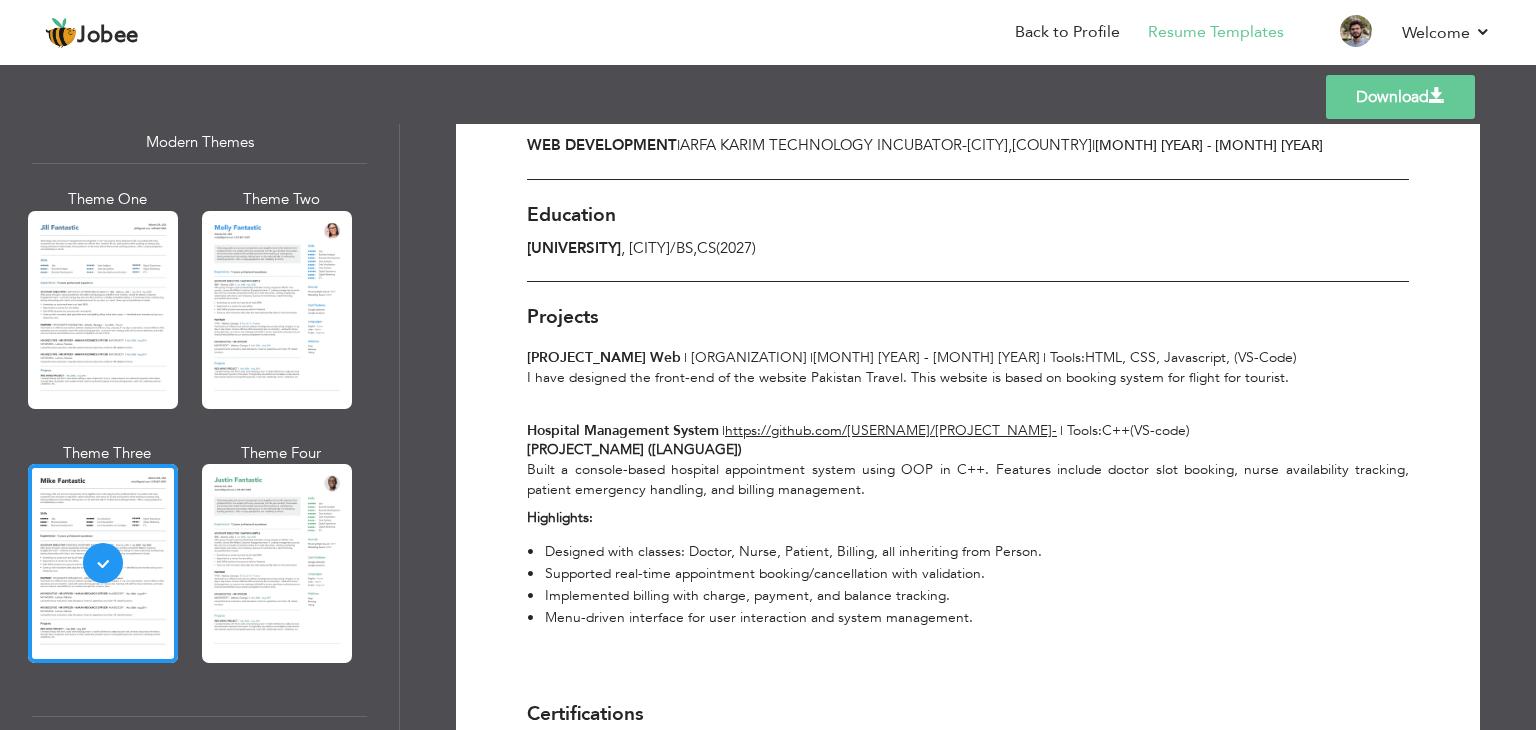 scroll, scrollTop: 498, scrollLeft: 0, axis: vertical 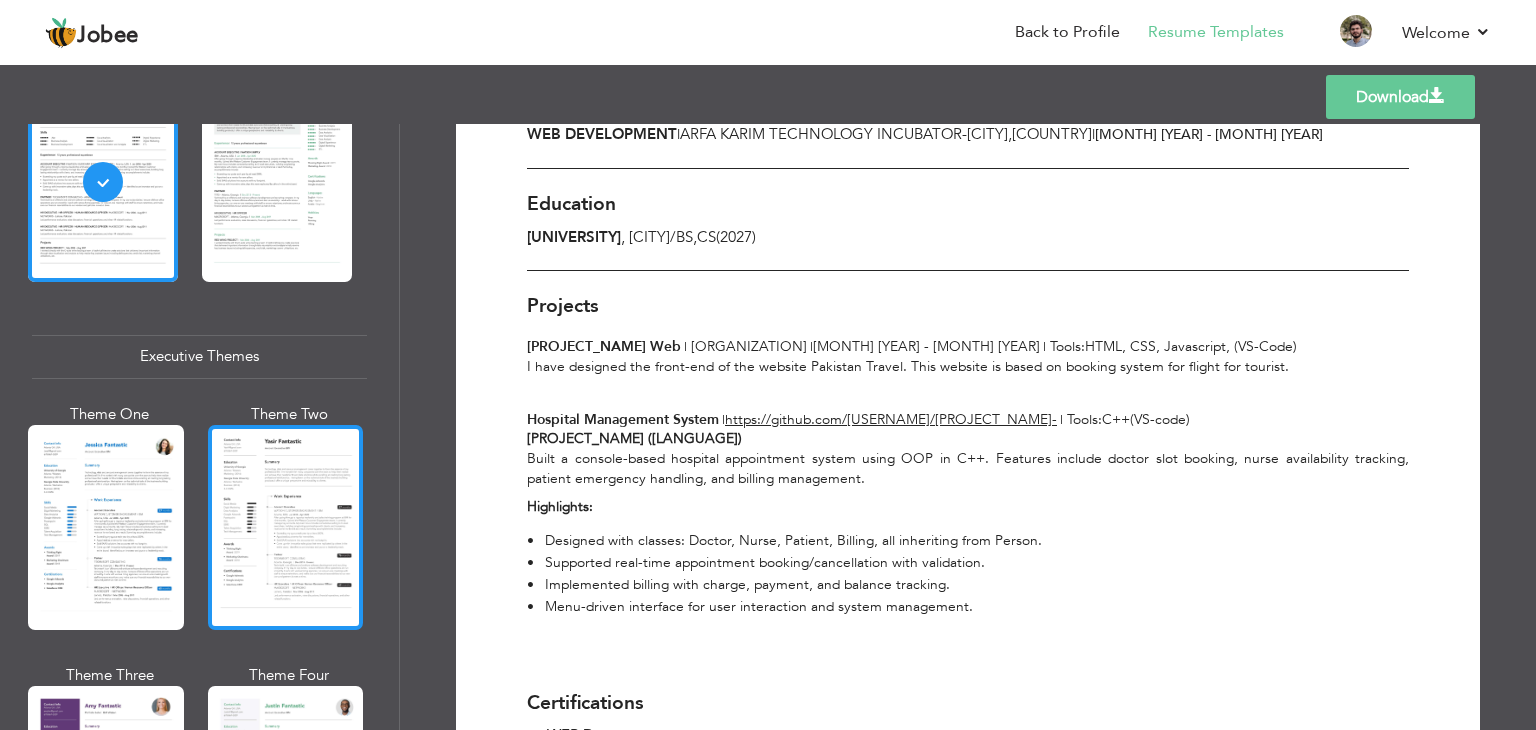 click at bounding box center (286, 527) 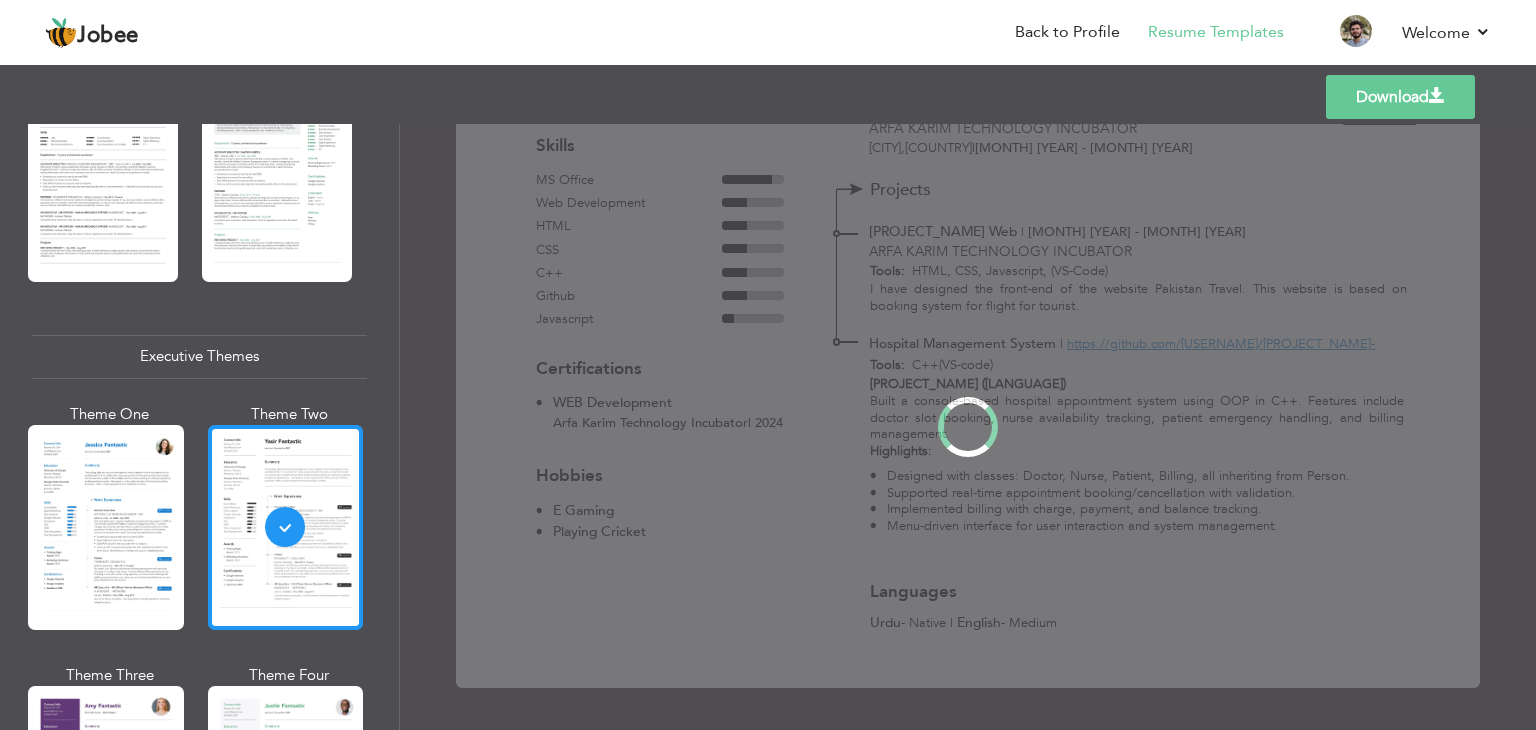 scroll, scrollTop: 0, scrollLeft: 0, axis: both 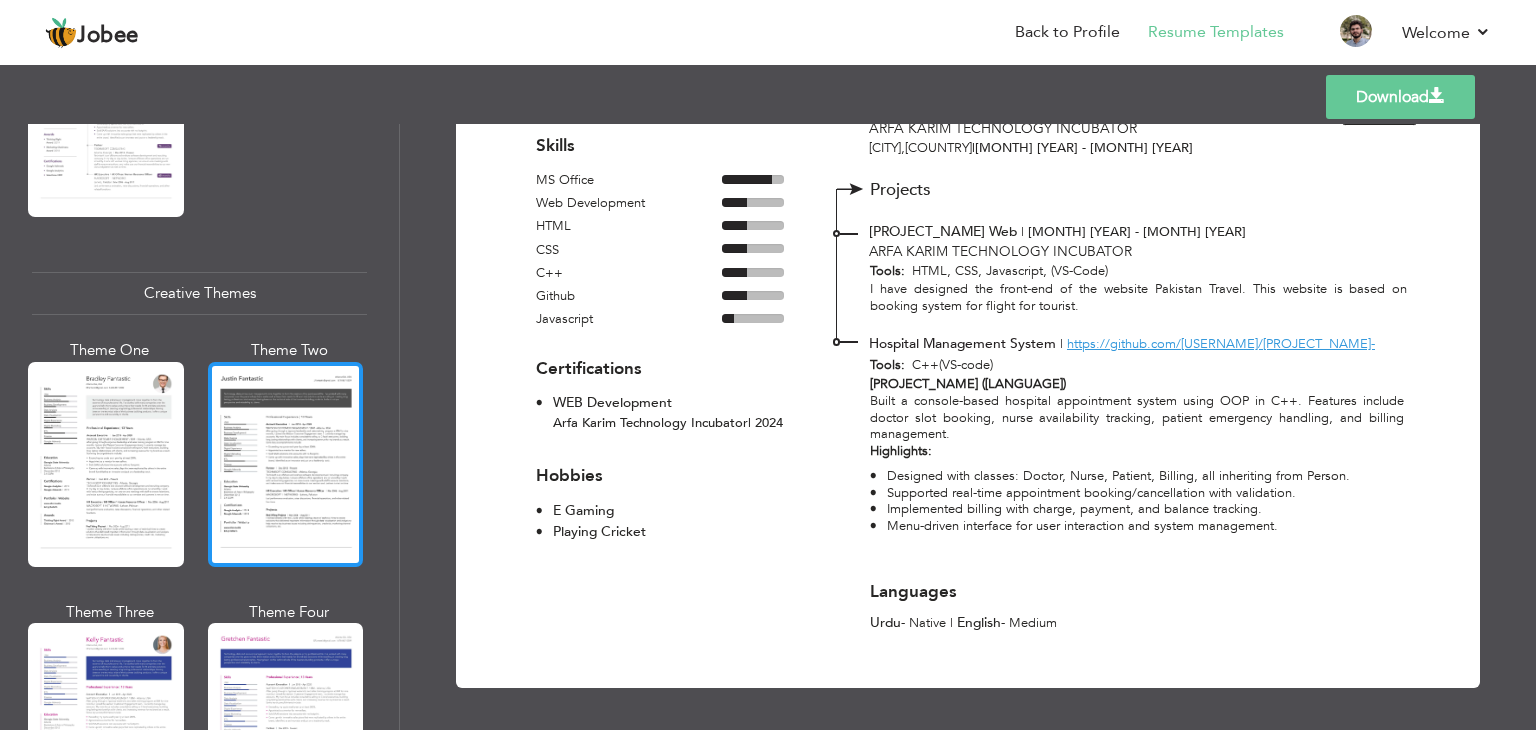 click at bounding box center (286, 464) 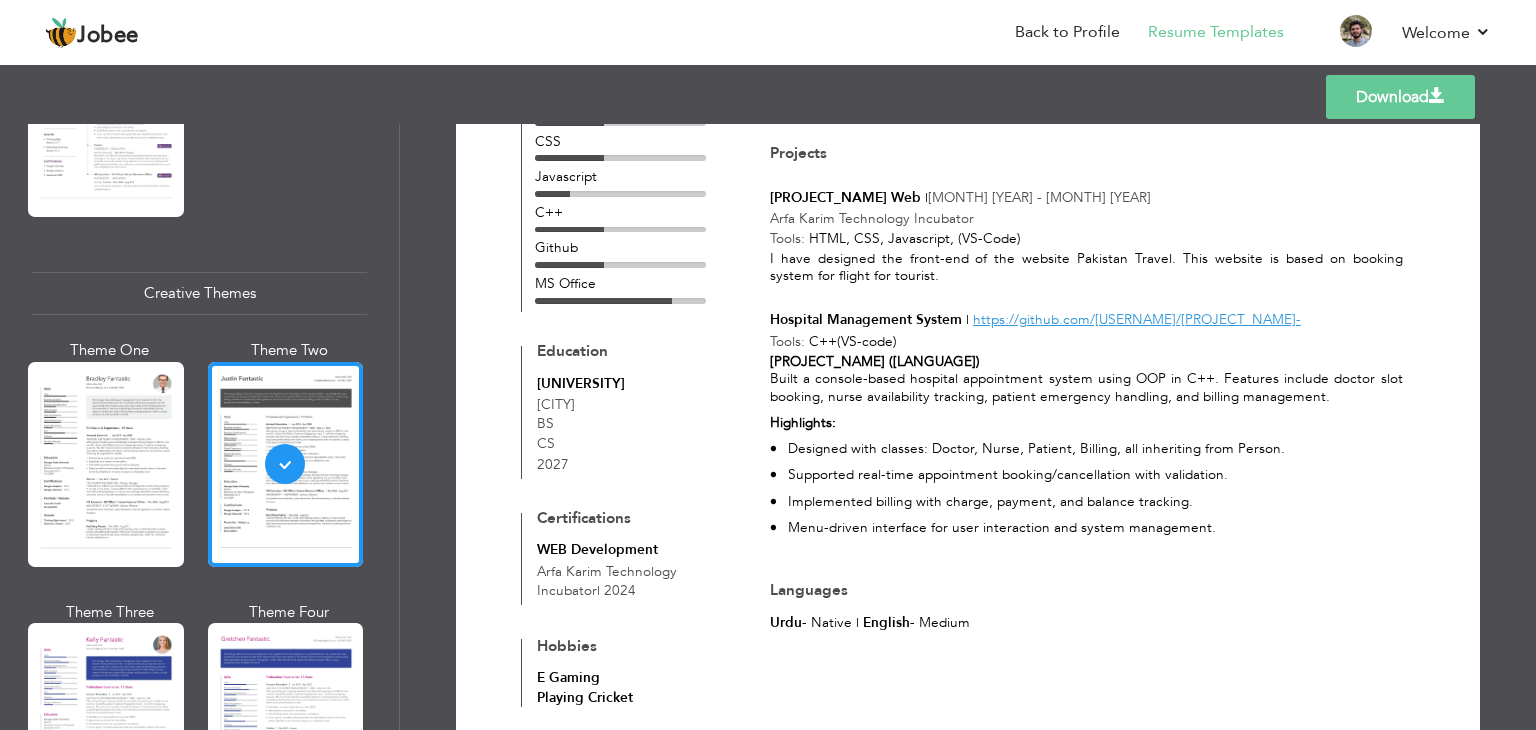 scroll, scrollTop: 469, scrollLeft: 0, axis: vertical 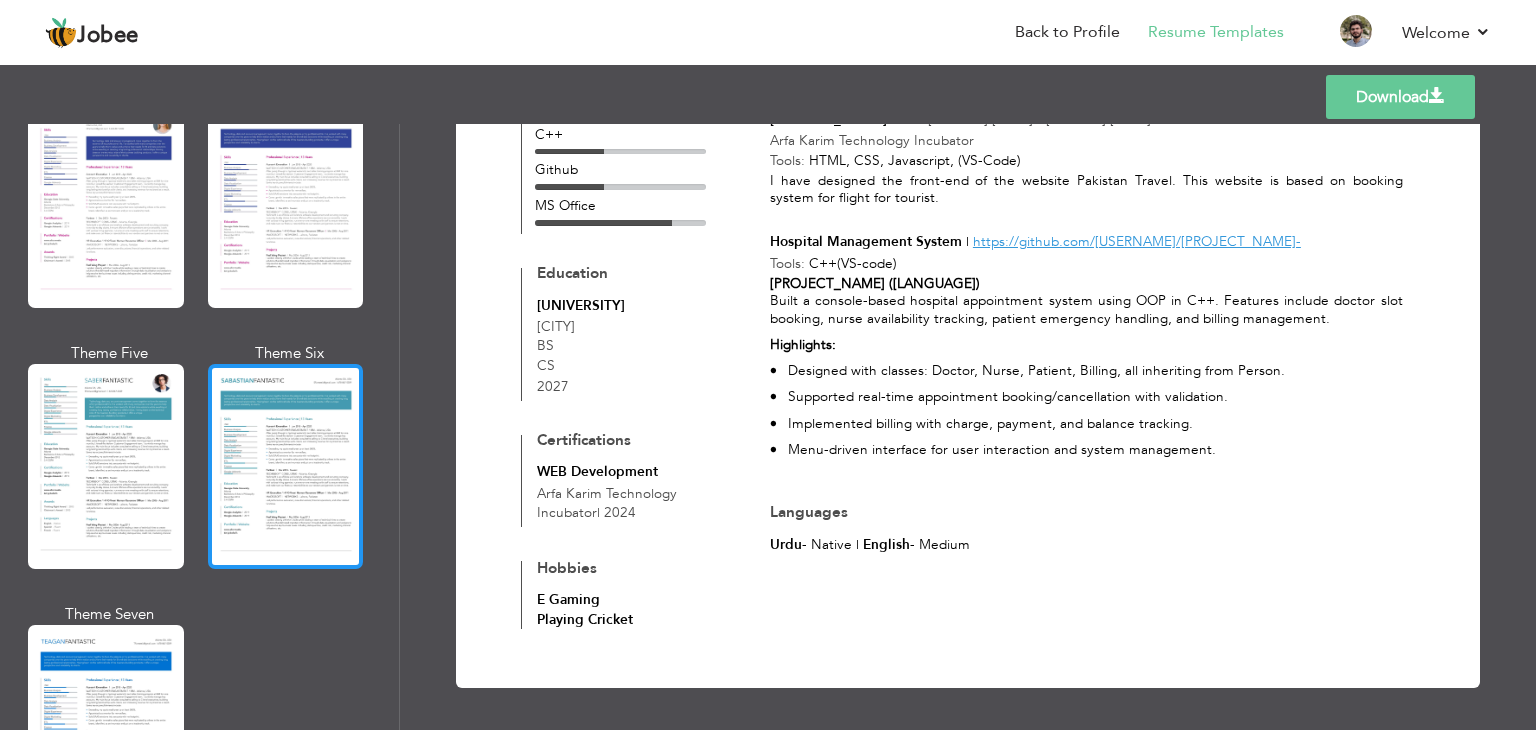 click at bounding box center [286, 466] 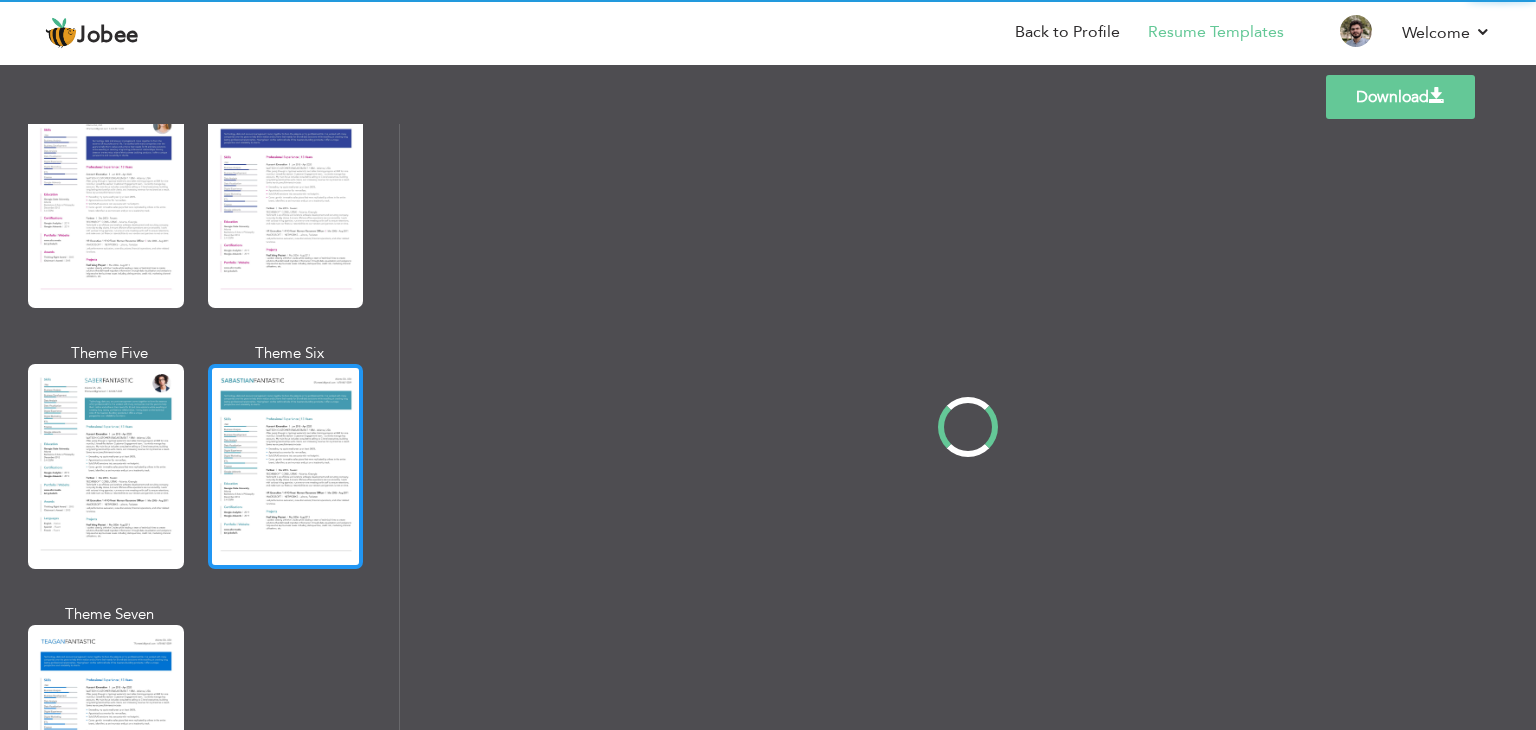 scroll, scrollTop: 0, scrollLeft: 0, axis: both 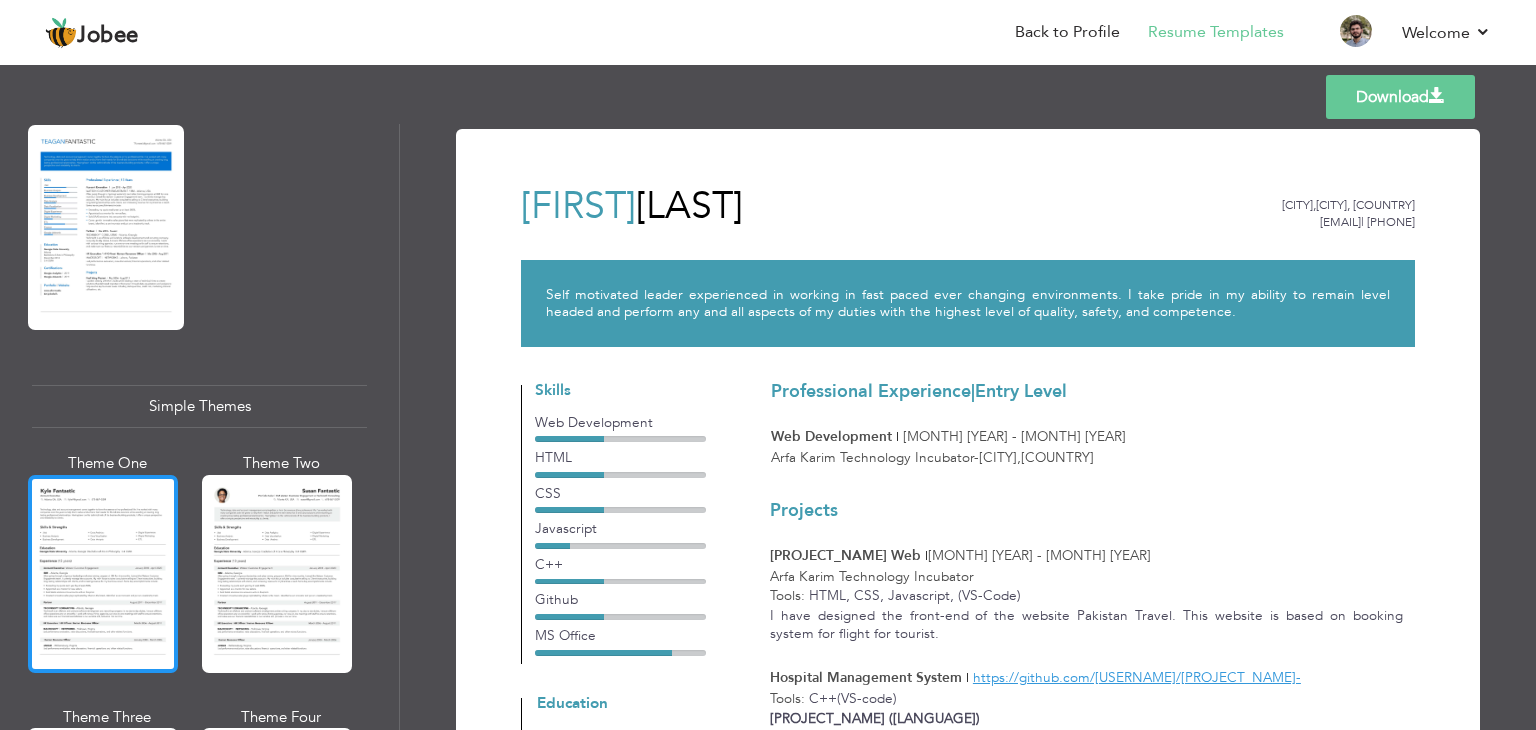 click at bounding box center (103, 574) 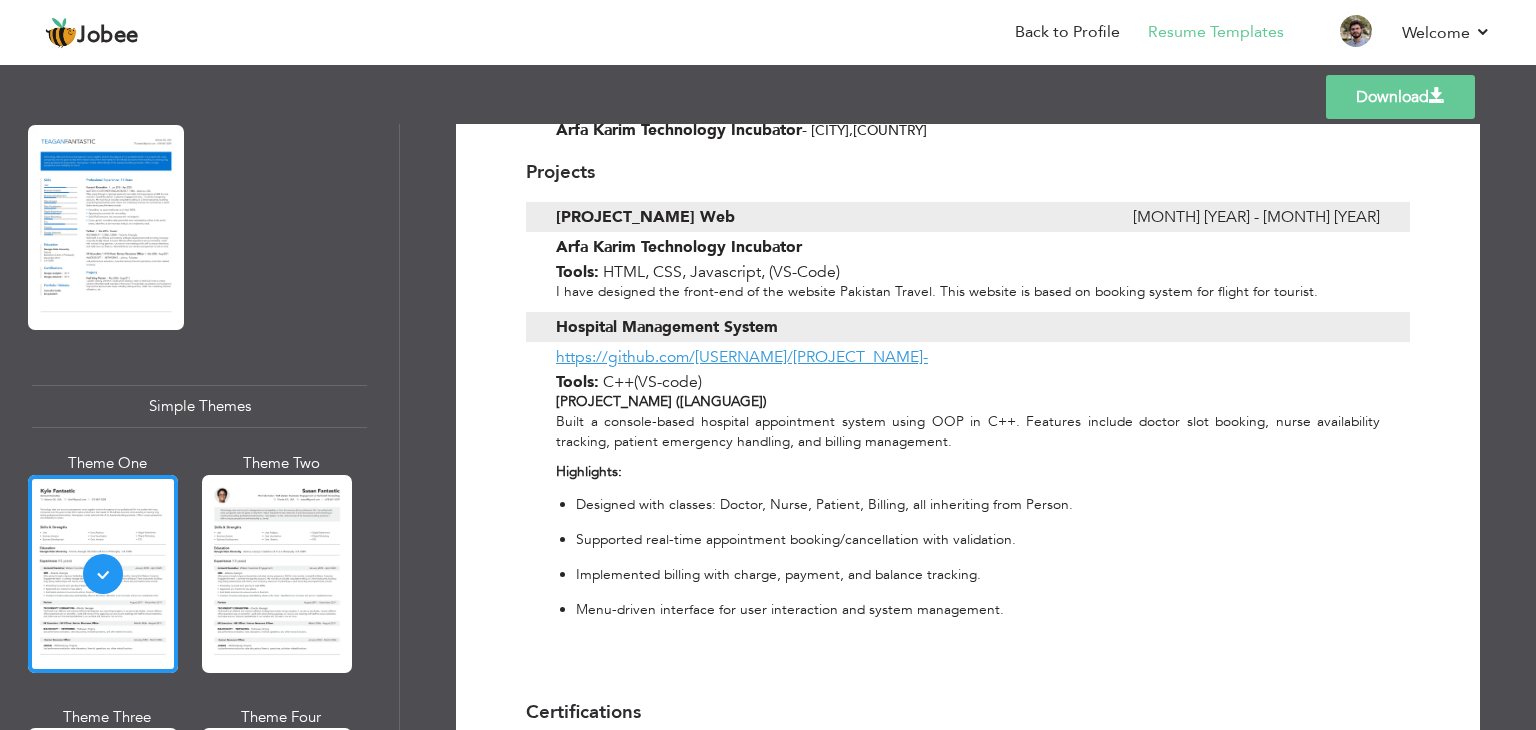 scroll, scrollTop: 624, scrollLeft: 0, axis: vertical 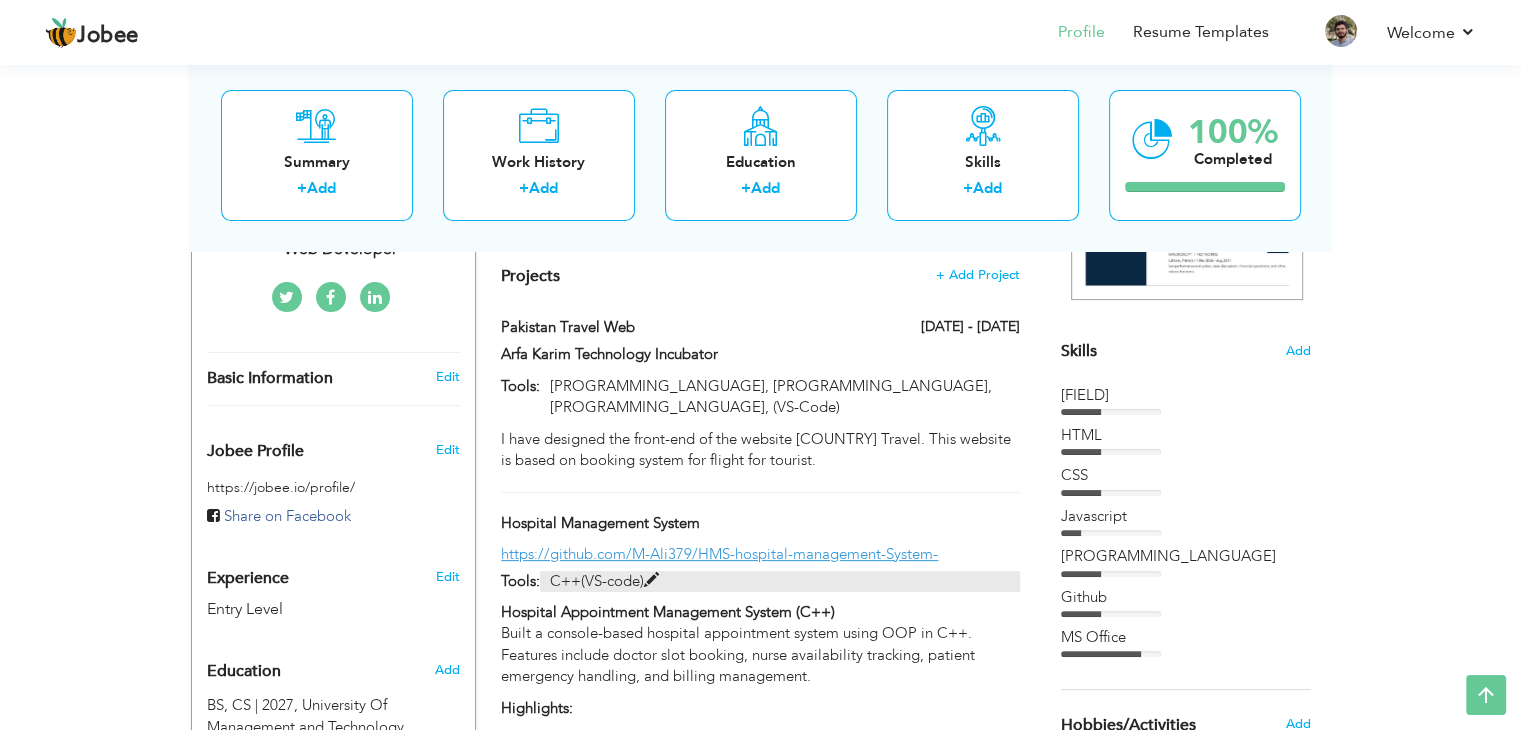 click at bounding box center [651, 580] 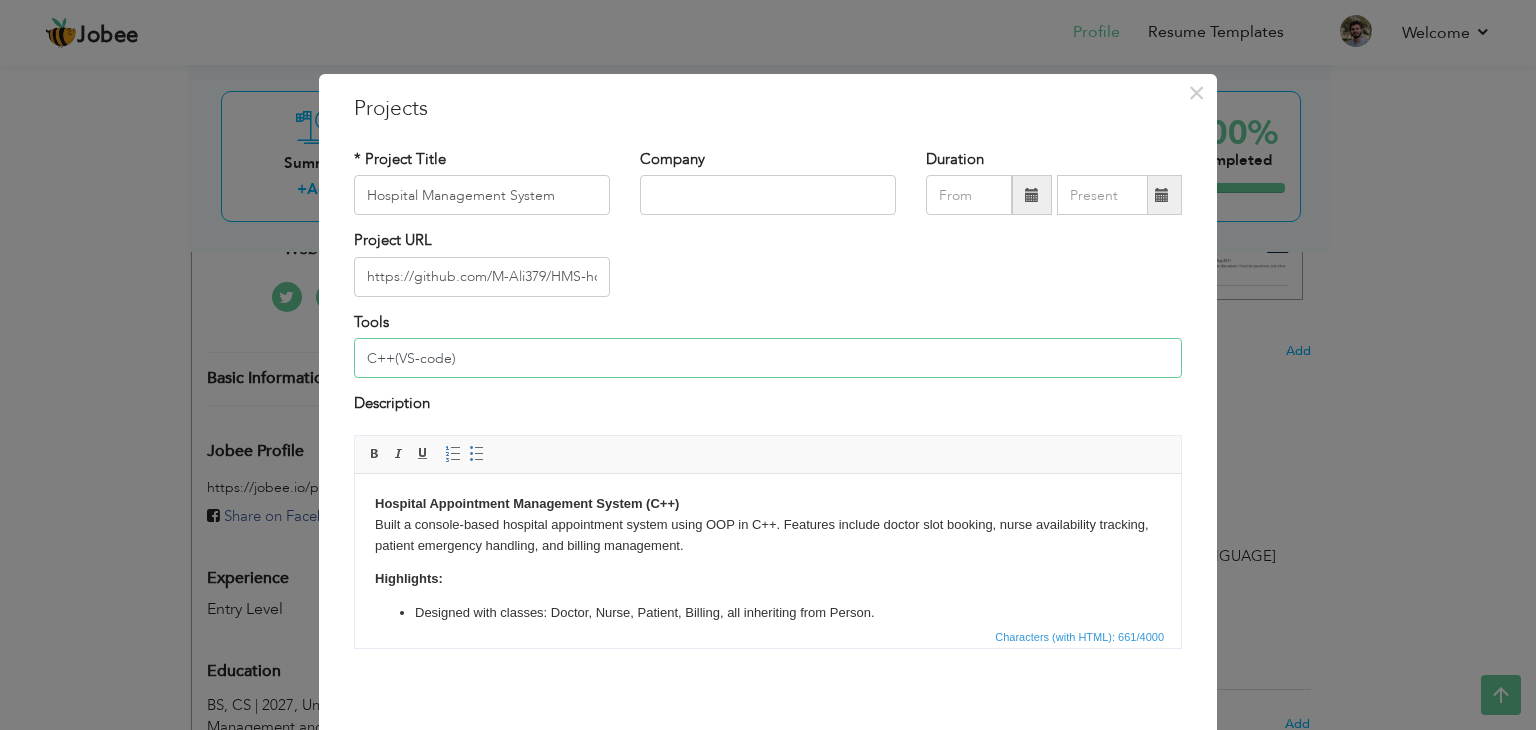 click on "C++(VS-code)" at bounding box center [768, 358] 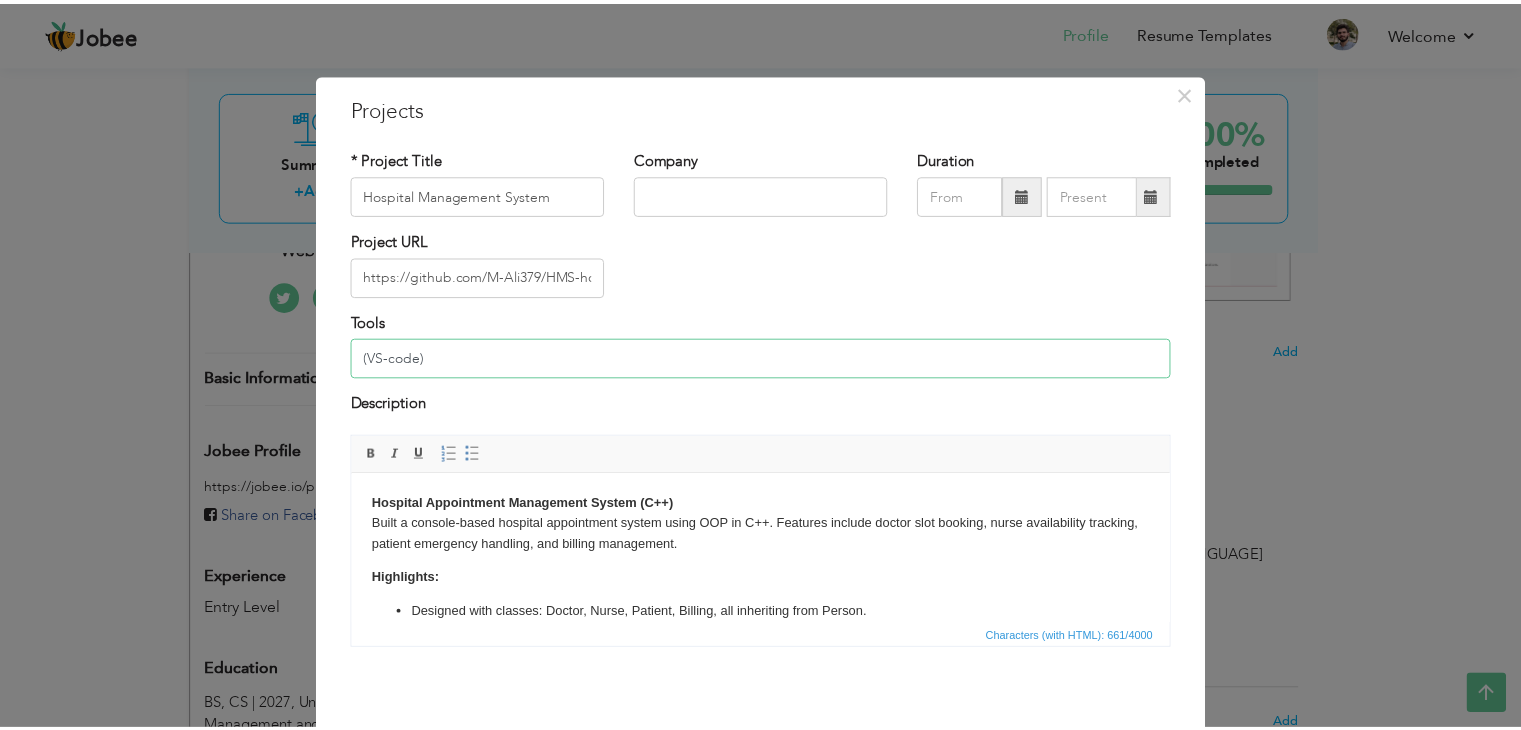 scroll, scrollTop: 80, scrollLeft: 0, axis: vertical 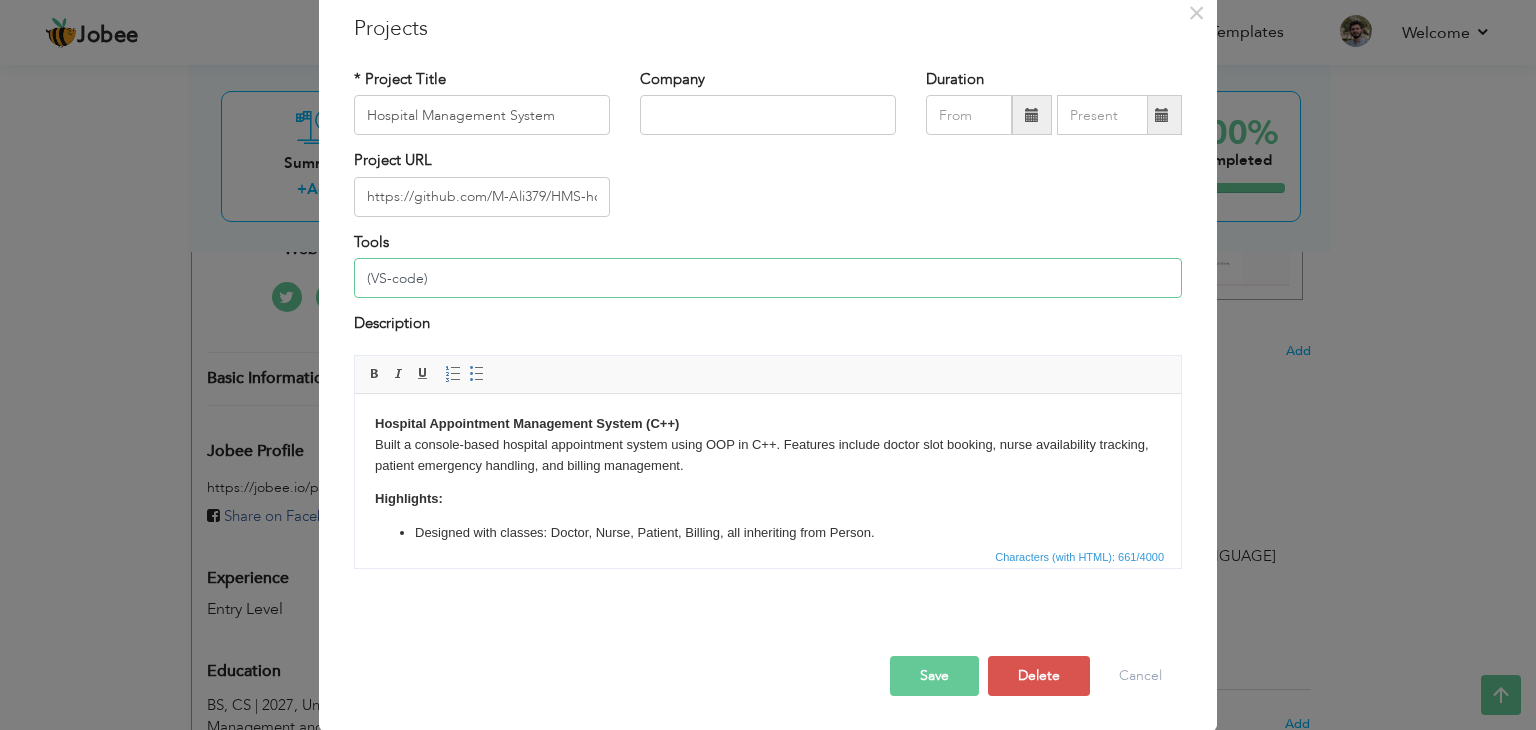 type on "(VS-code)" 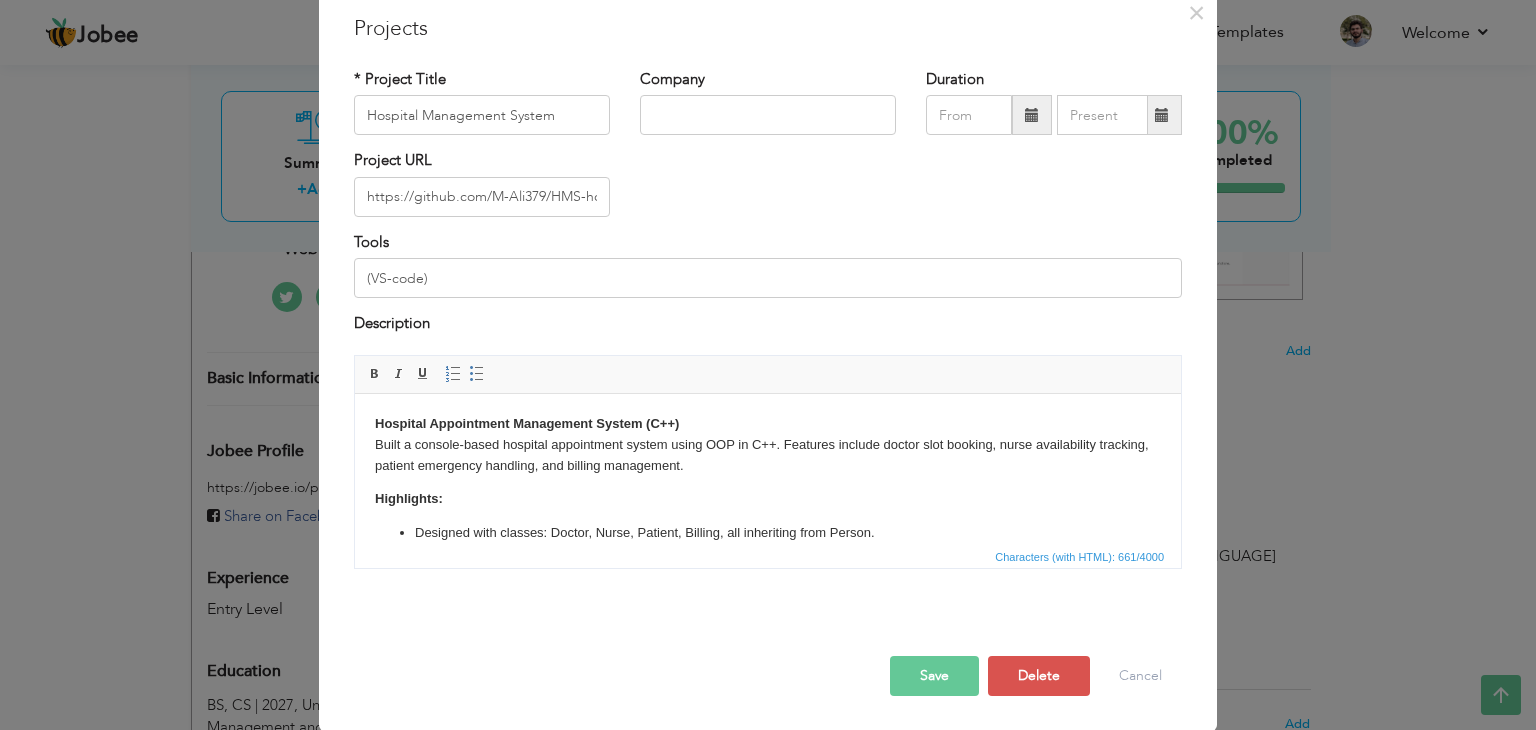 click on "Save" at bounding box center [934, 676] 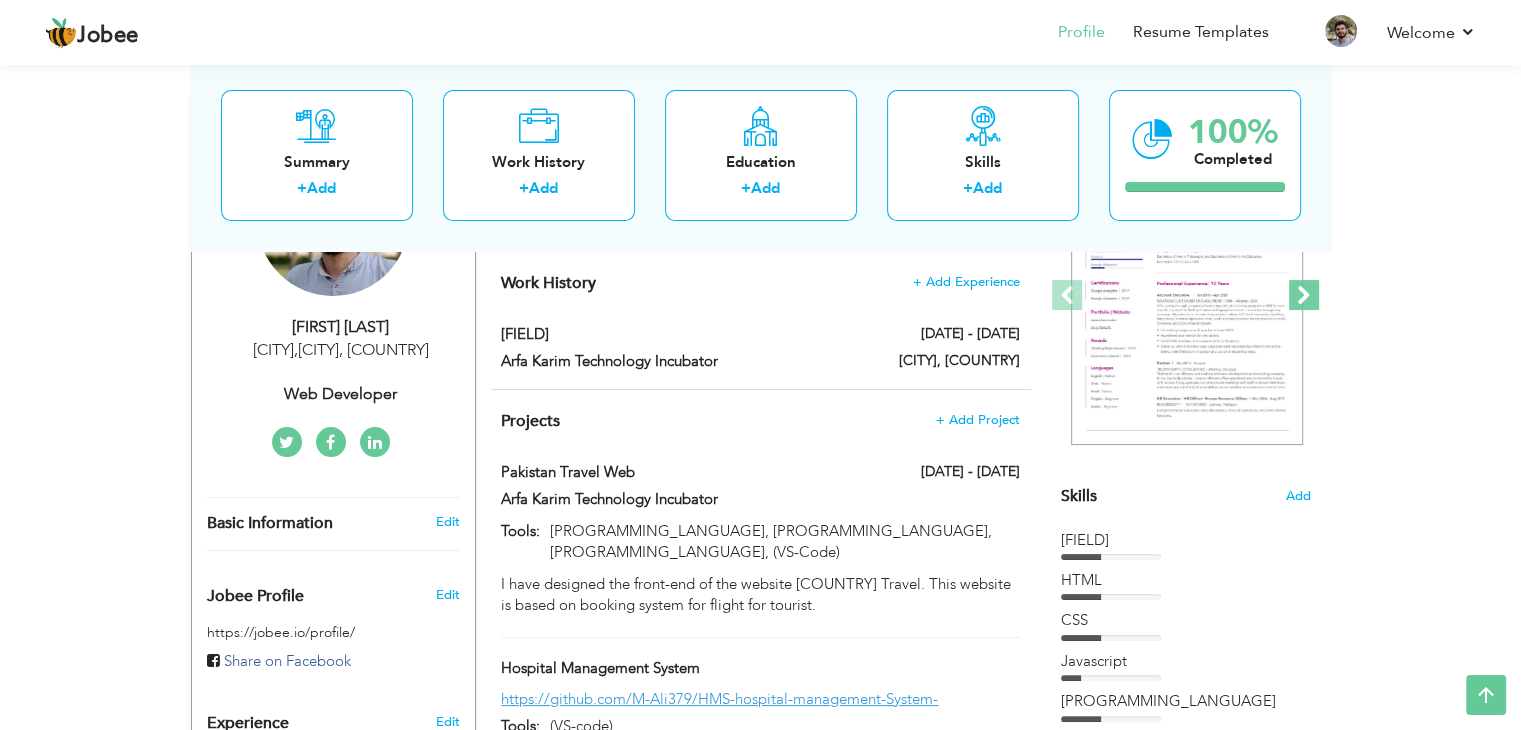 scroll, scrollTop: 285, scrollLeft: 0, axis: vertical 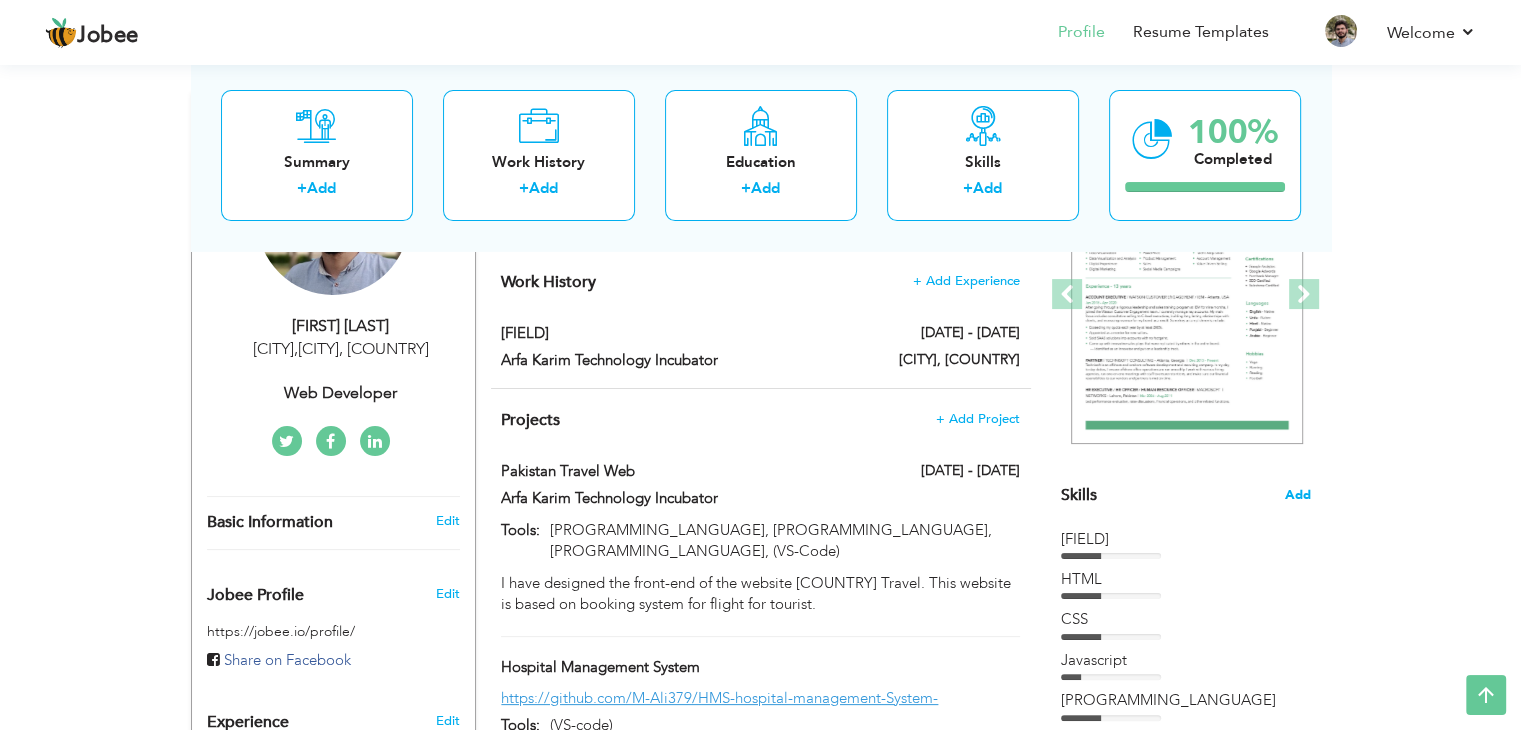 click on "Add" at bounding box center (1298, 495) 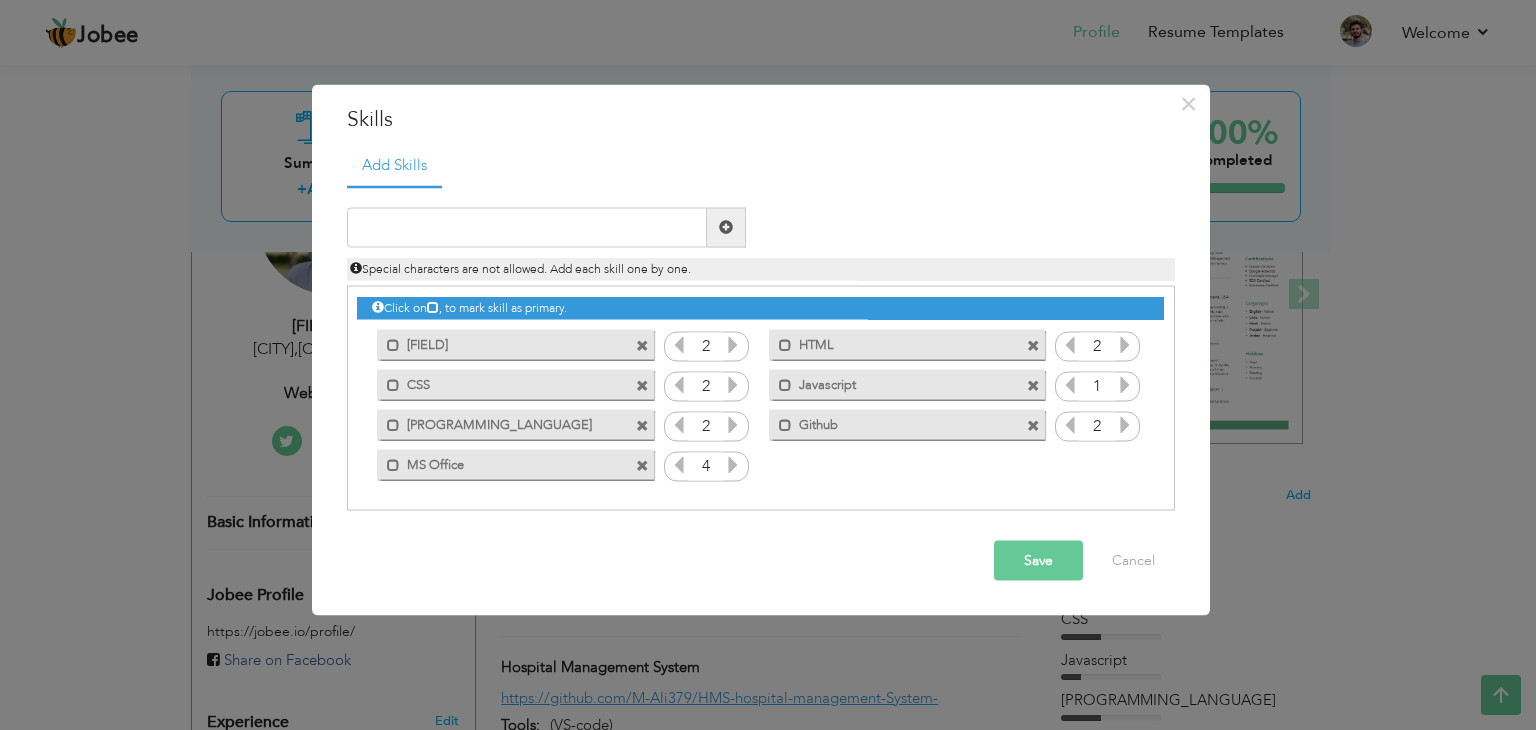 click at bounding box center (733, 344) 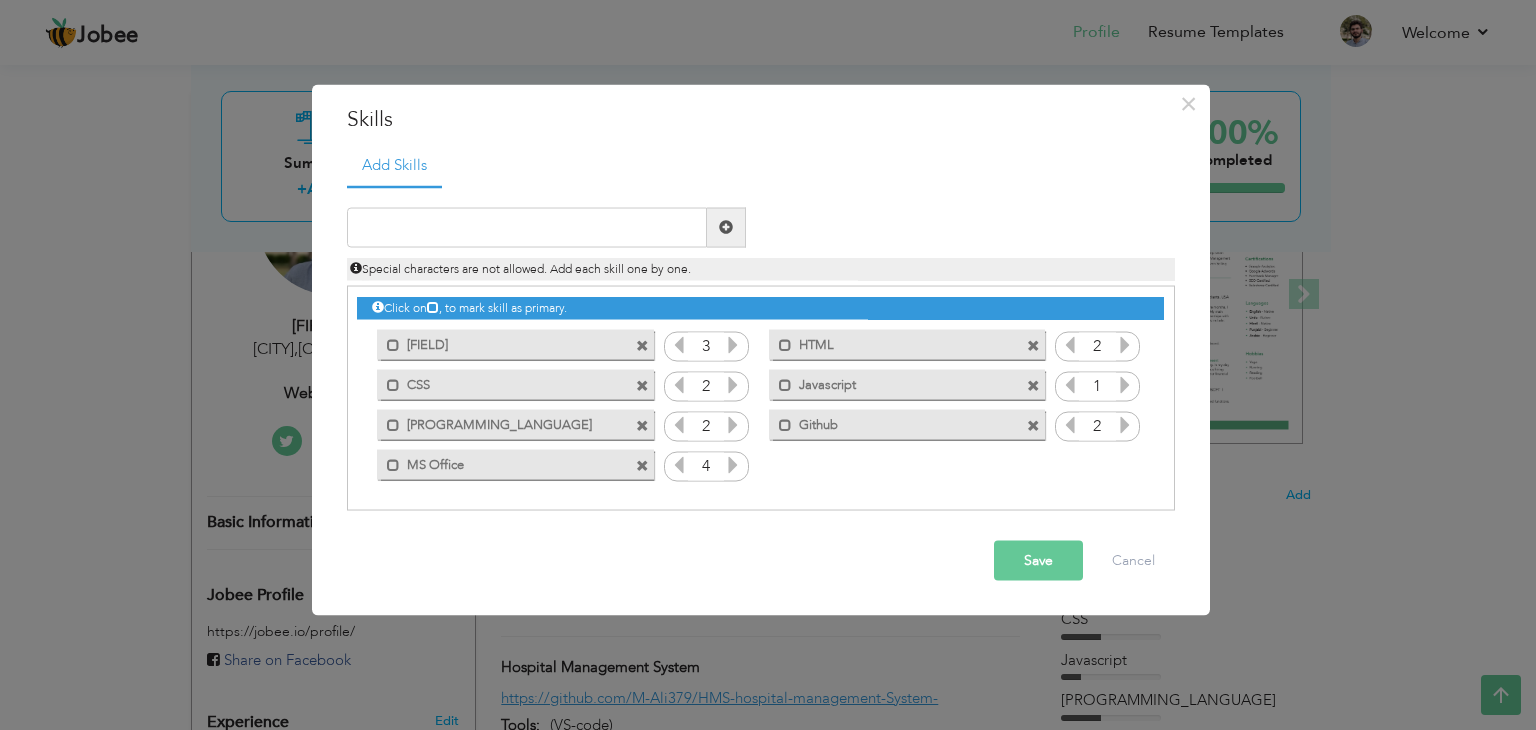 click at bounding box center (733, 344) 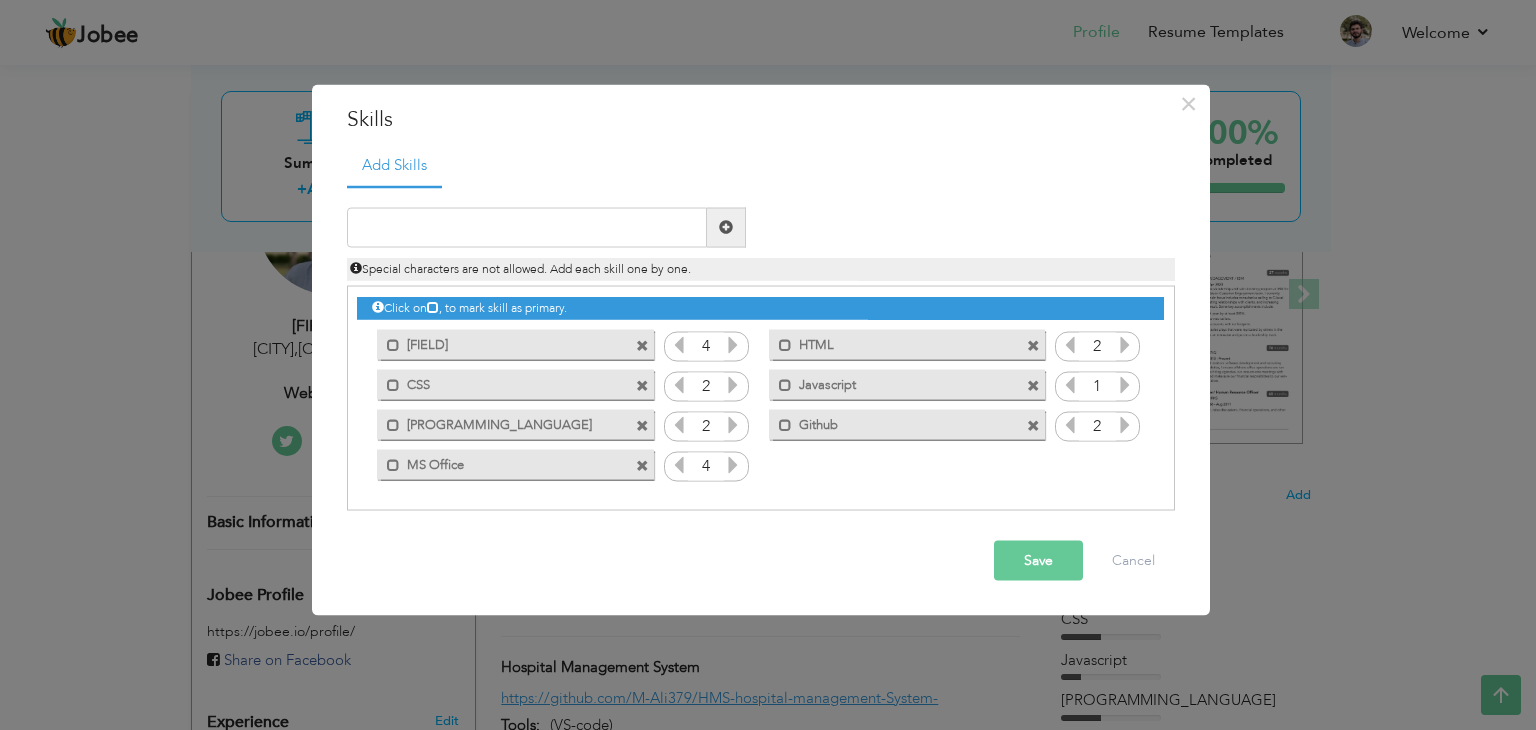 click at bounding box center (733, 384) 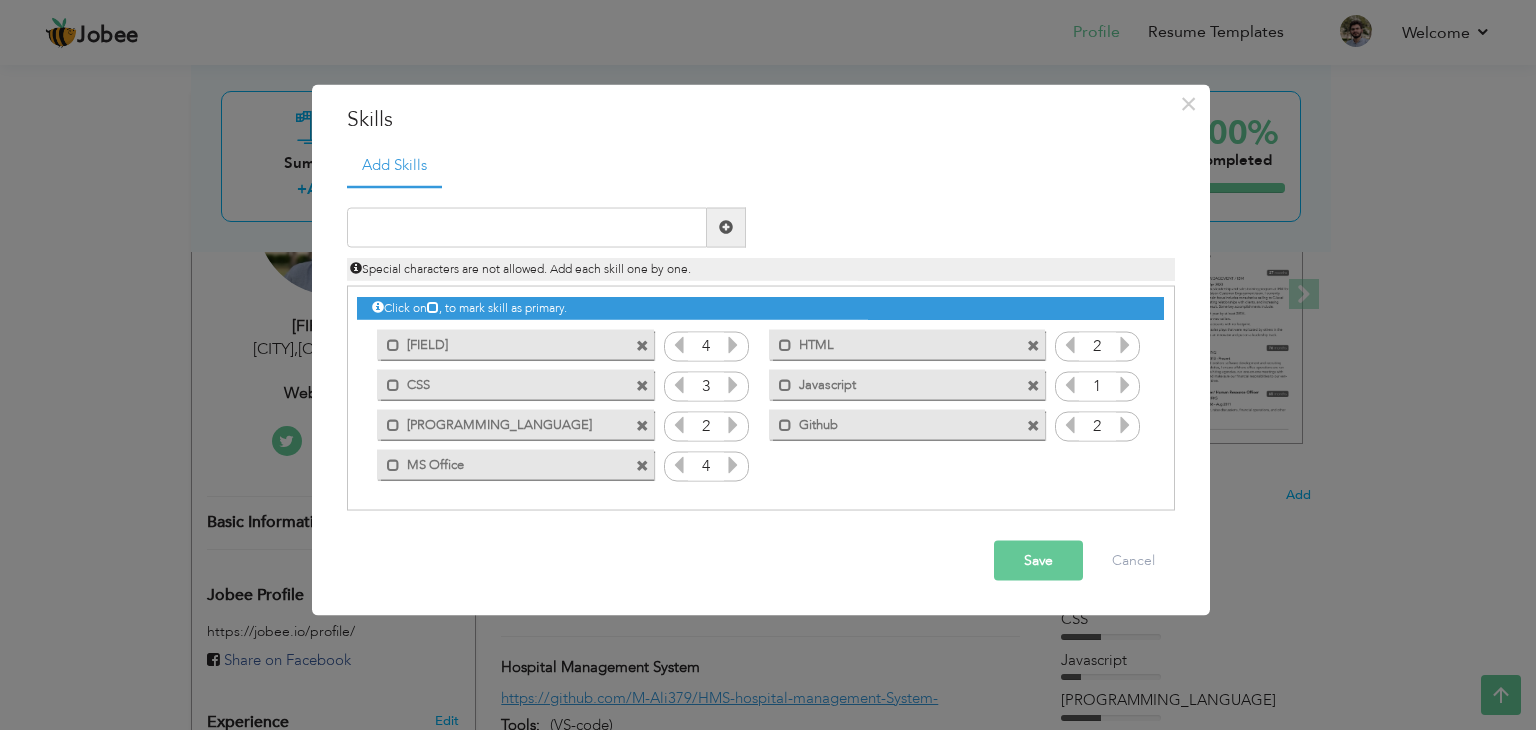 click at bounding box center [733, 424] 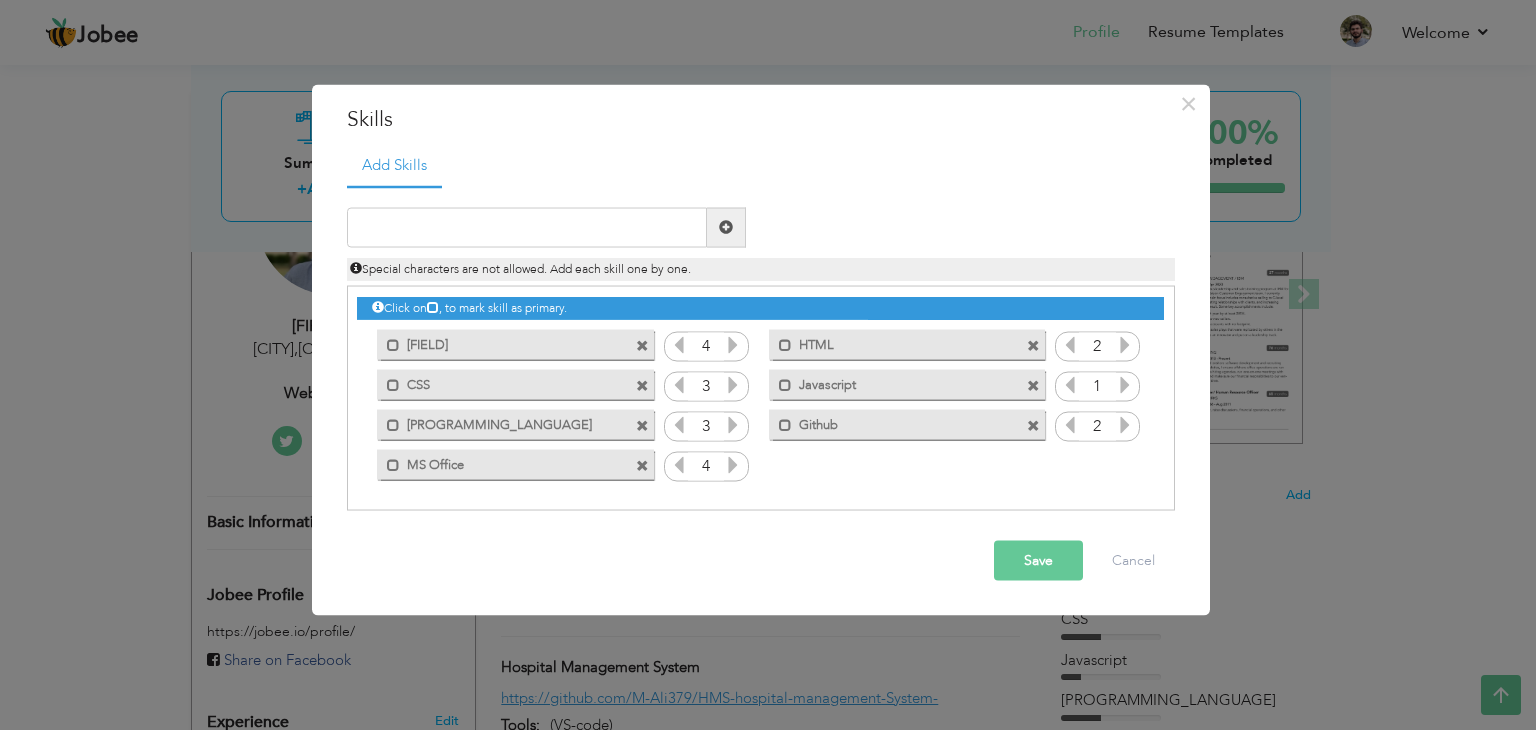 click at bounding box center [733, 344] 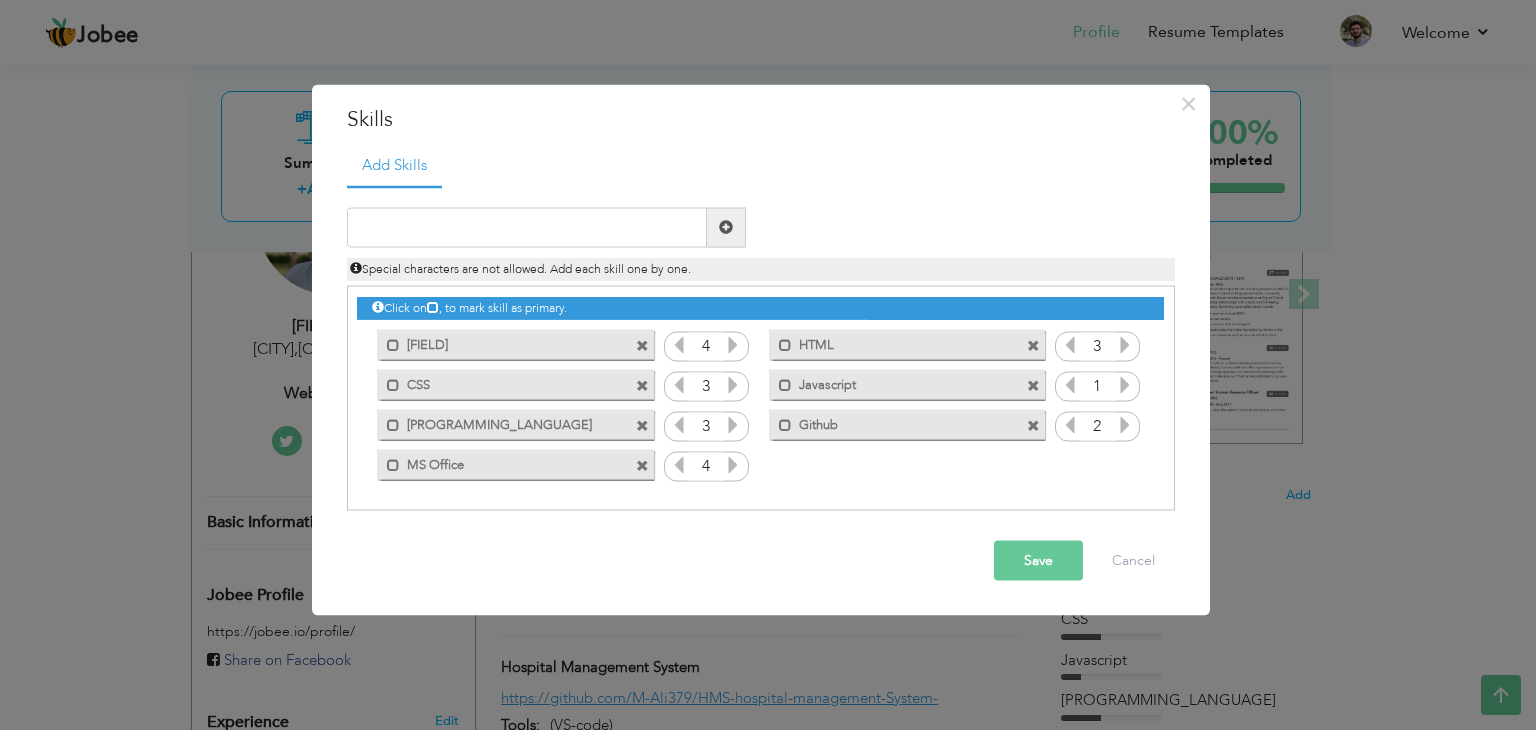 click at bounding box center (733, 344) 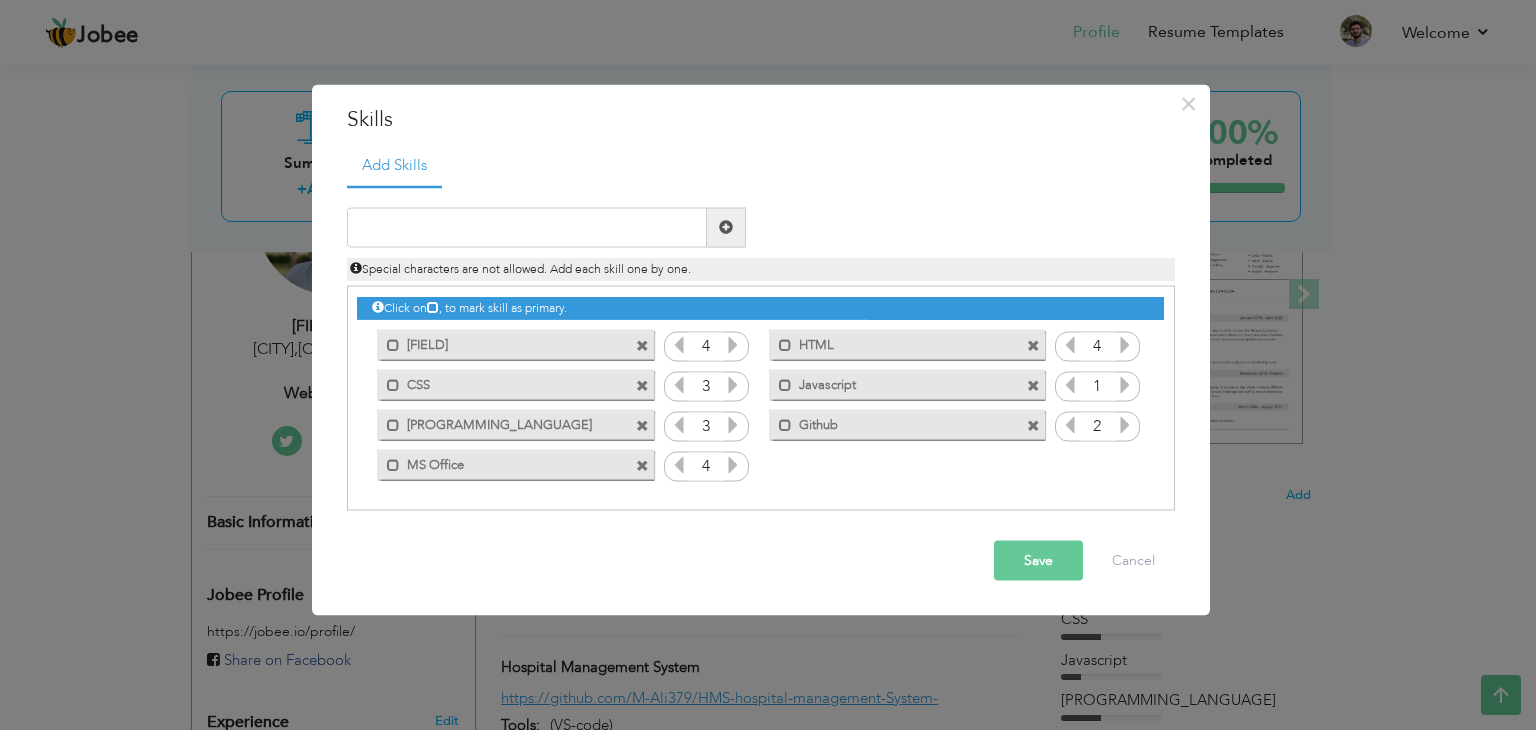 click at bounding box center [1125, 344] 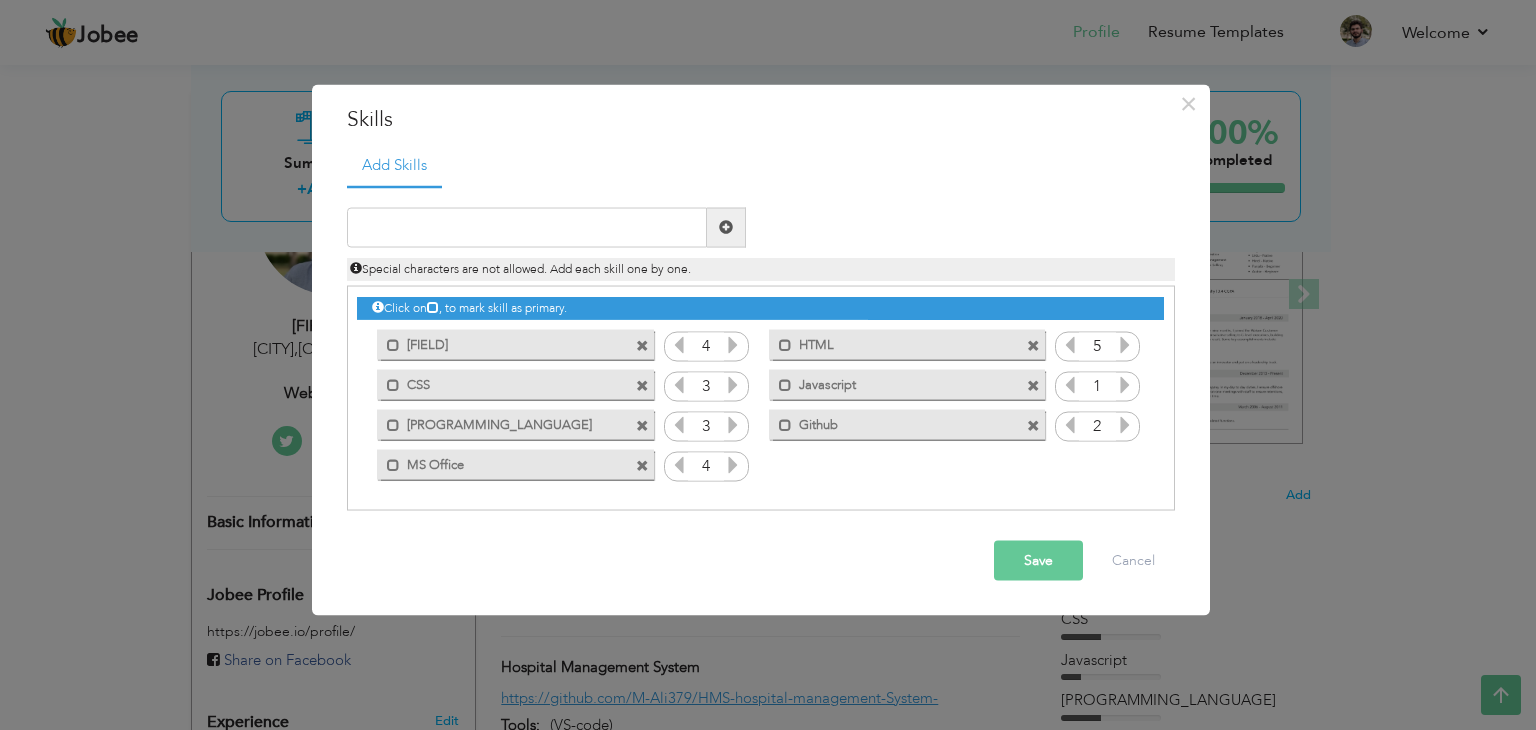 click at bounding box center (1125, 344) 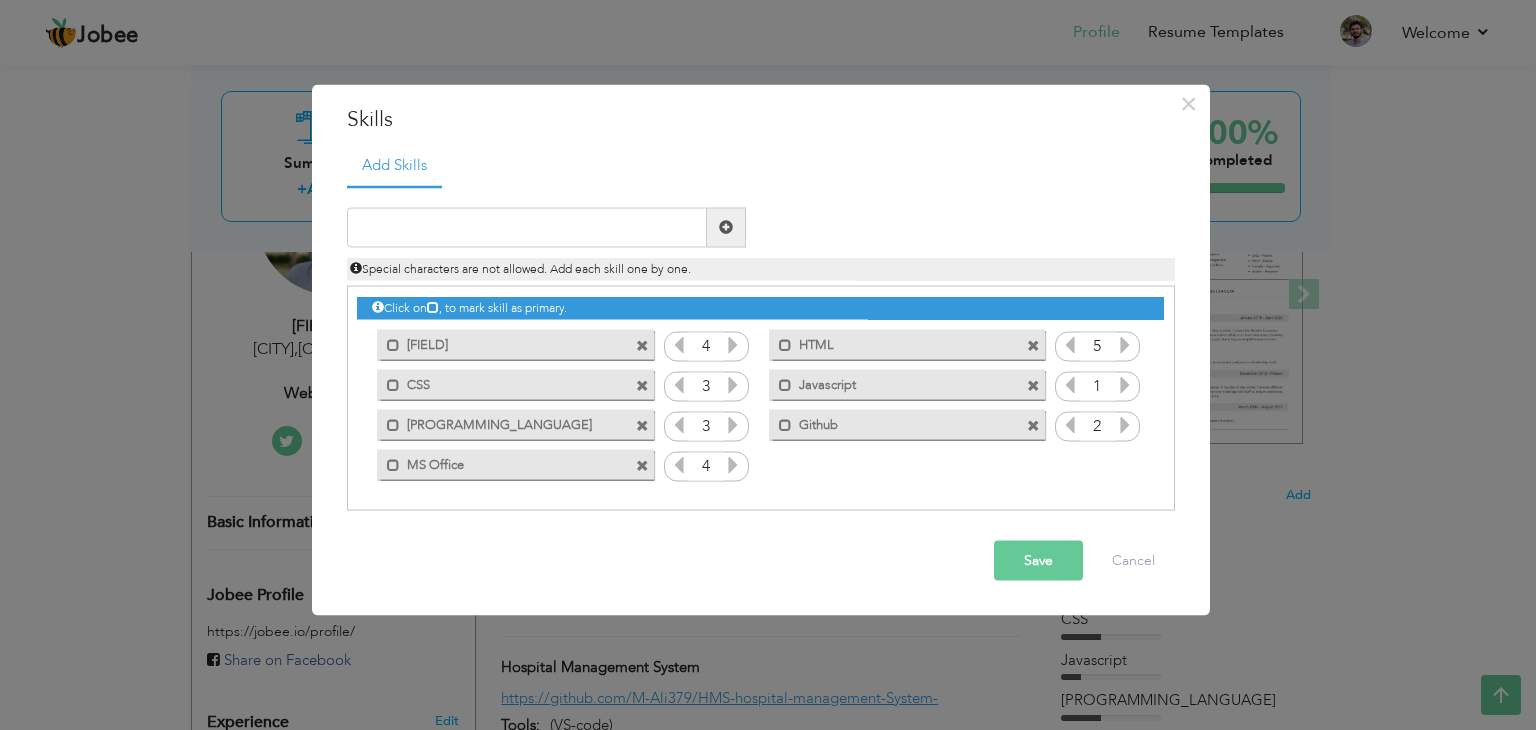 click at bounding box center [1125, 384] 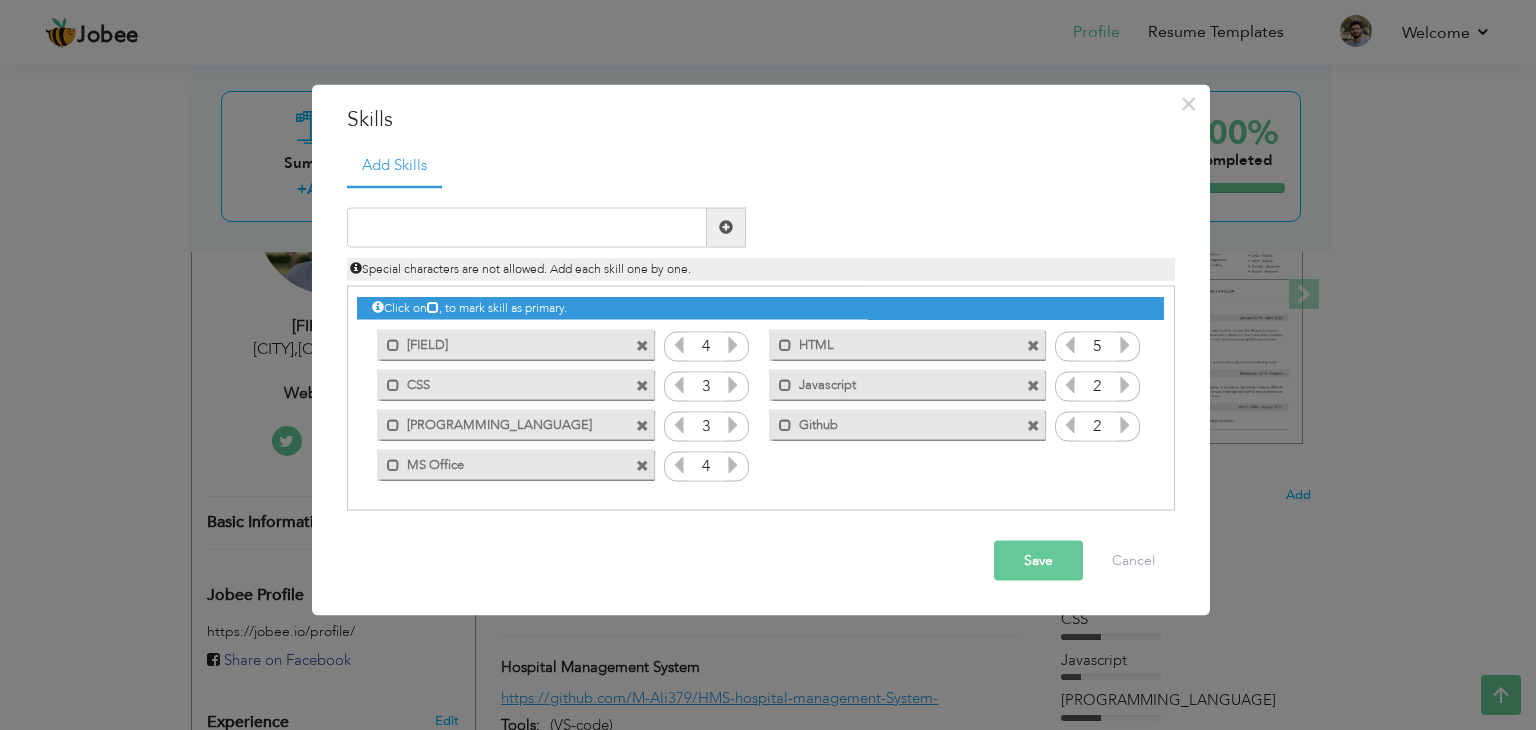 click at bounding box center (1125, 384) 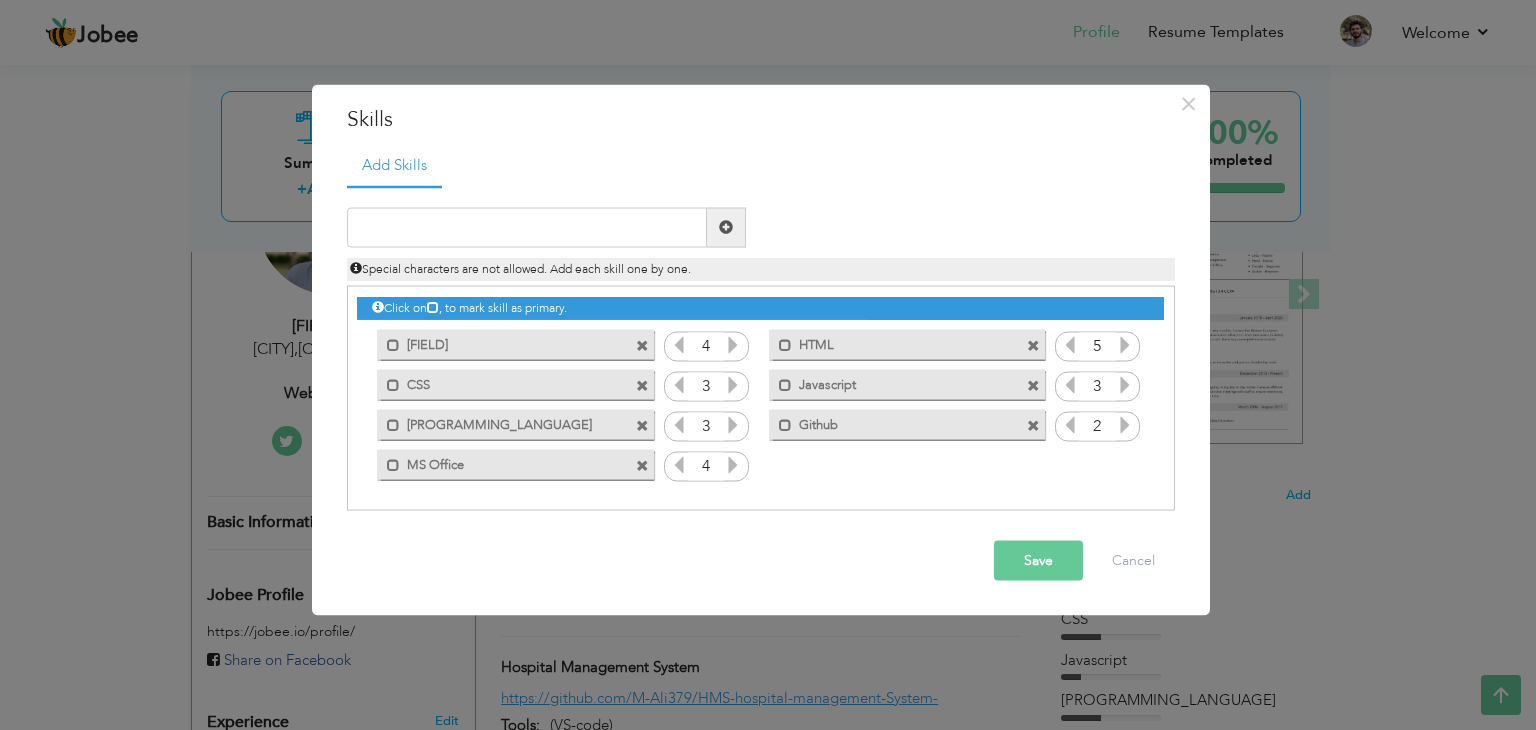 click at bounding box center (1125, 424) 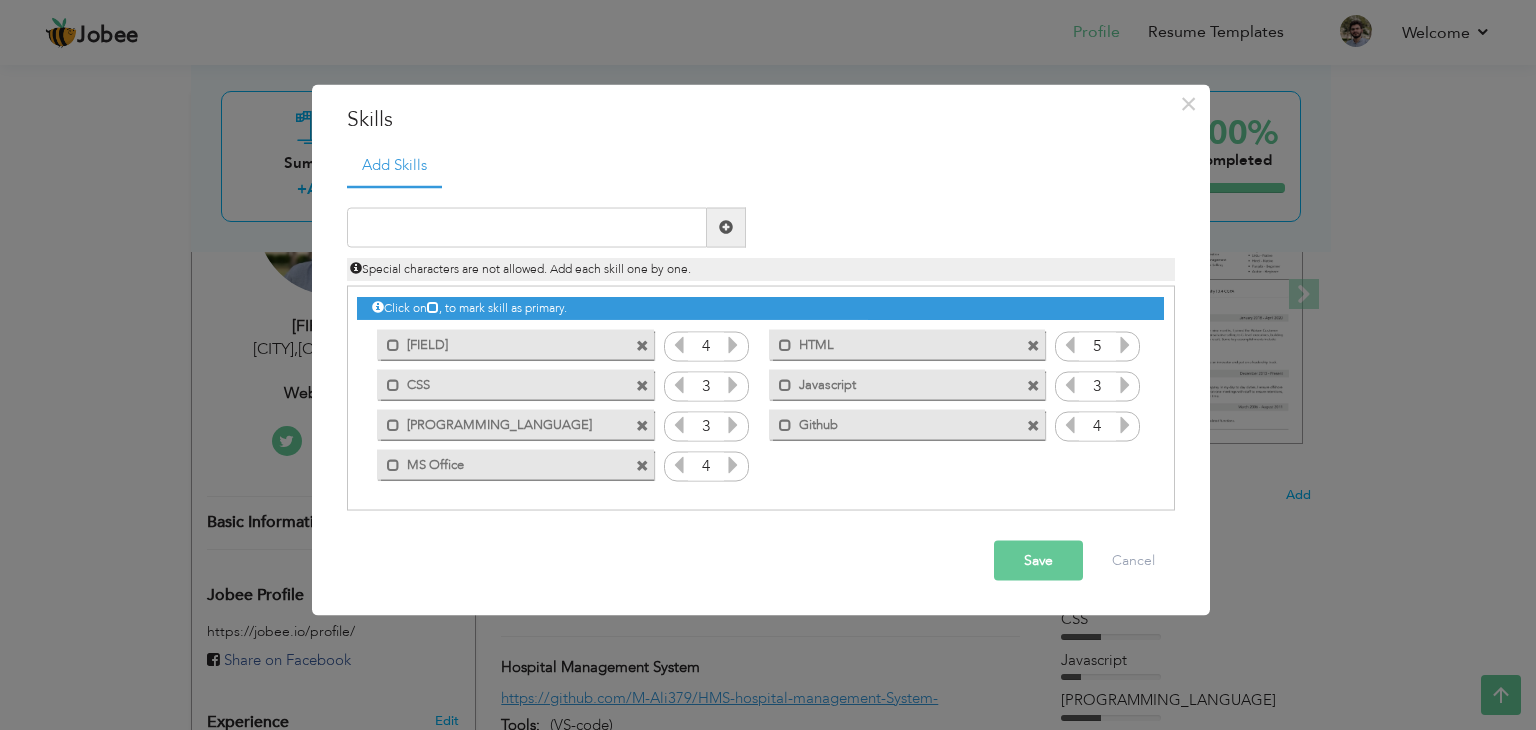 click at bounding box center [733, 344] 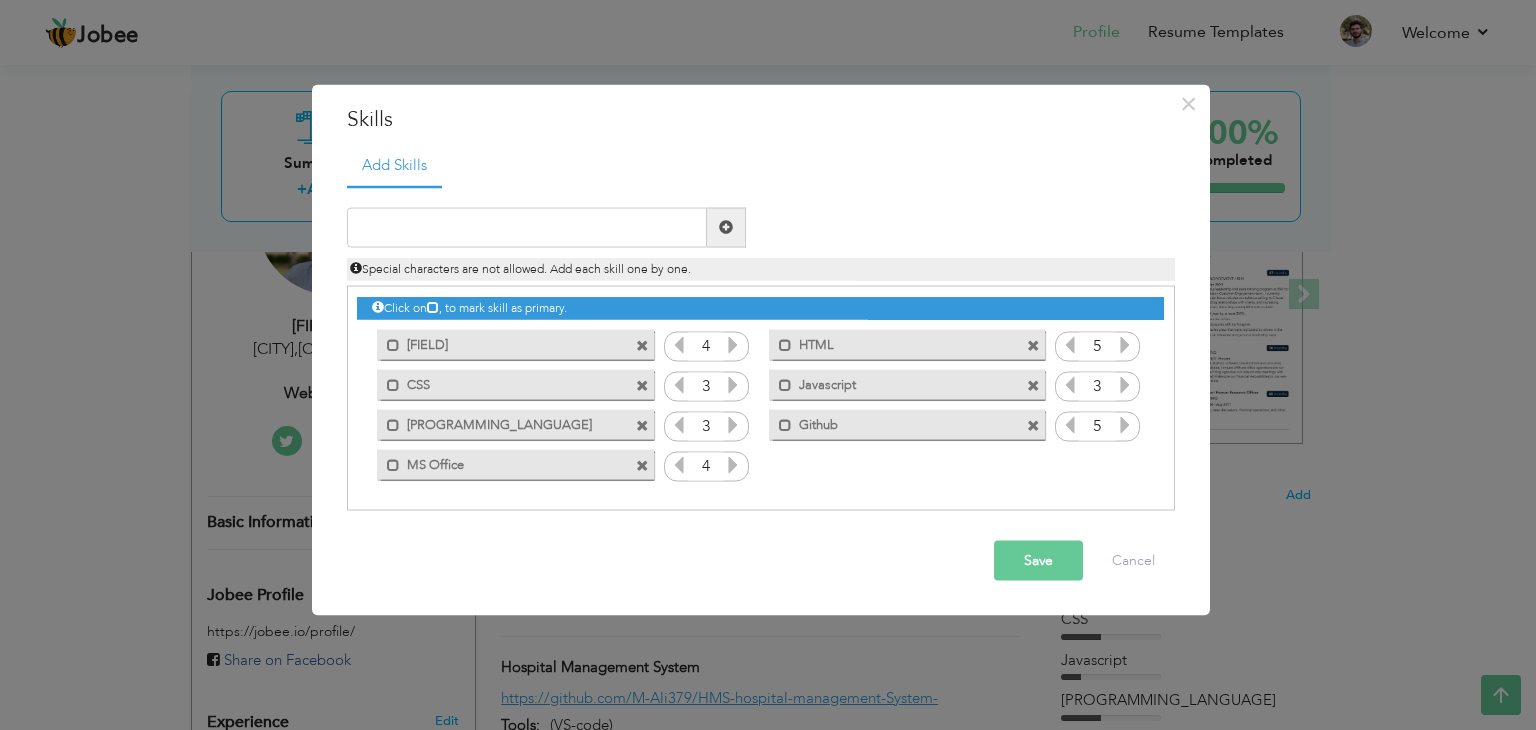 click on "Save" at bounding box center [1038, 560] 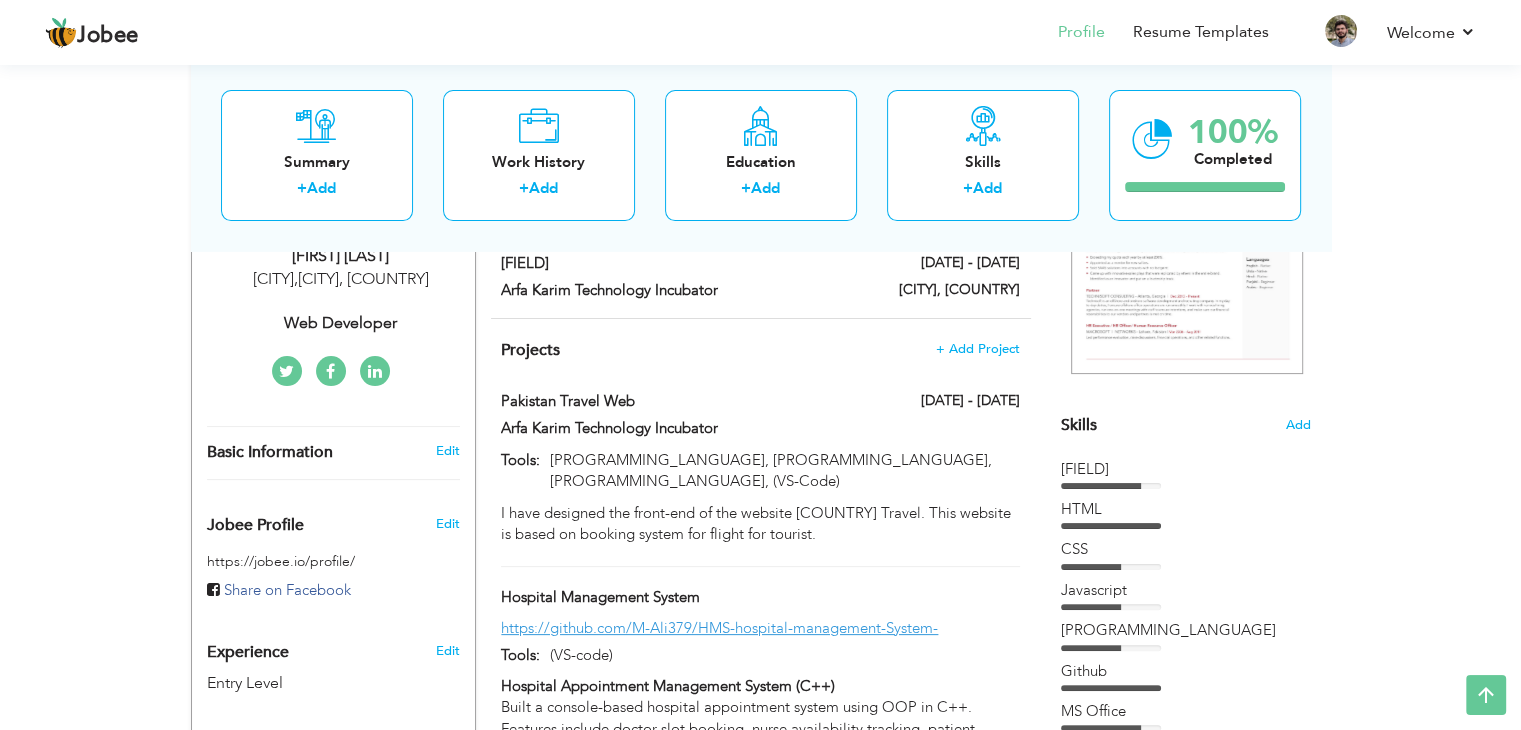 scroll, scrollTop: 0, scrollLeft: 0, axis: both 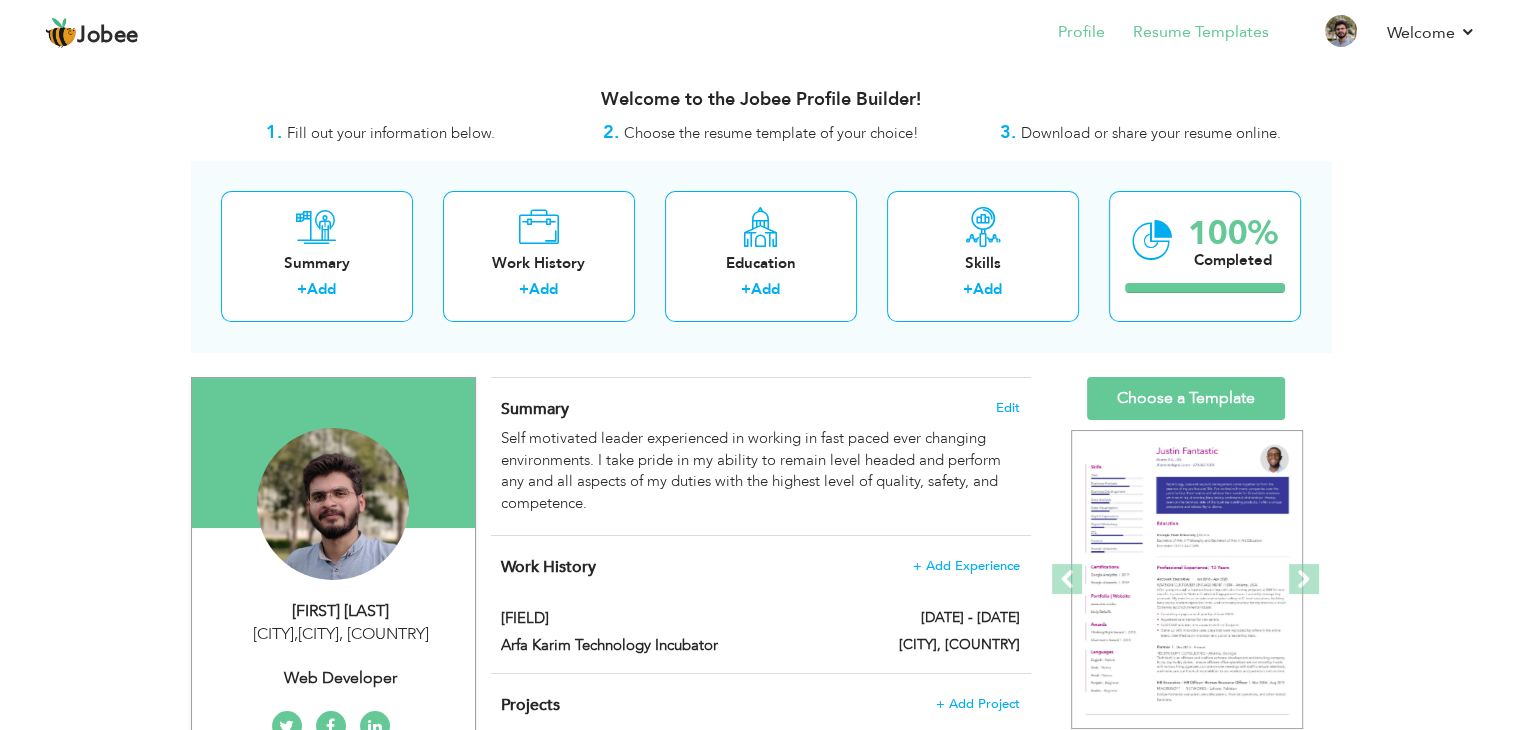 click on "Resume Templates" at bounding box center (1187, 34) 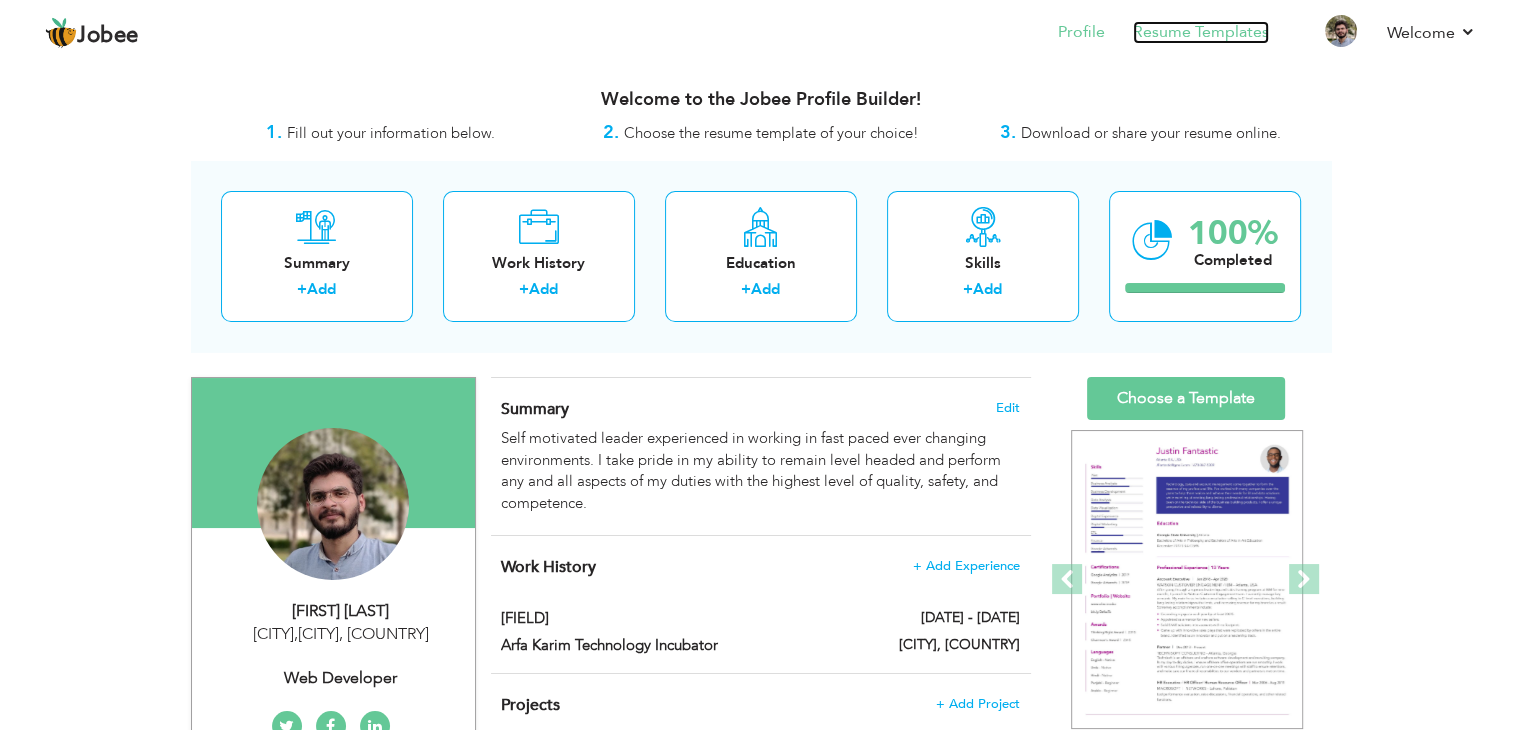 click on "Resume Templates" at bounding box center (1201, 32) 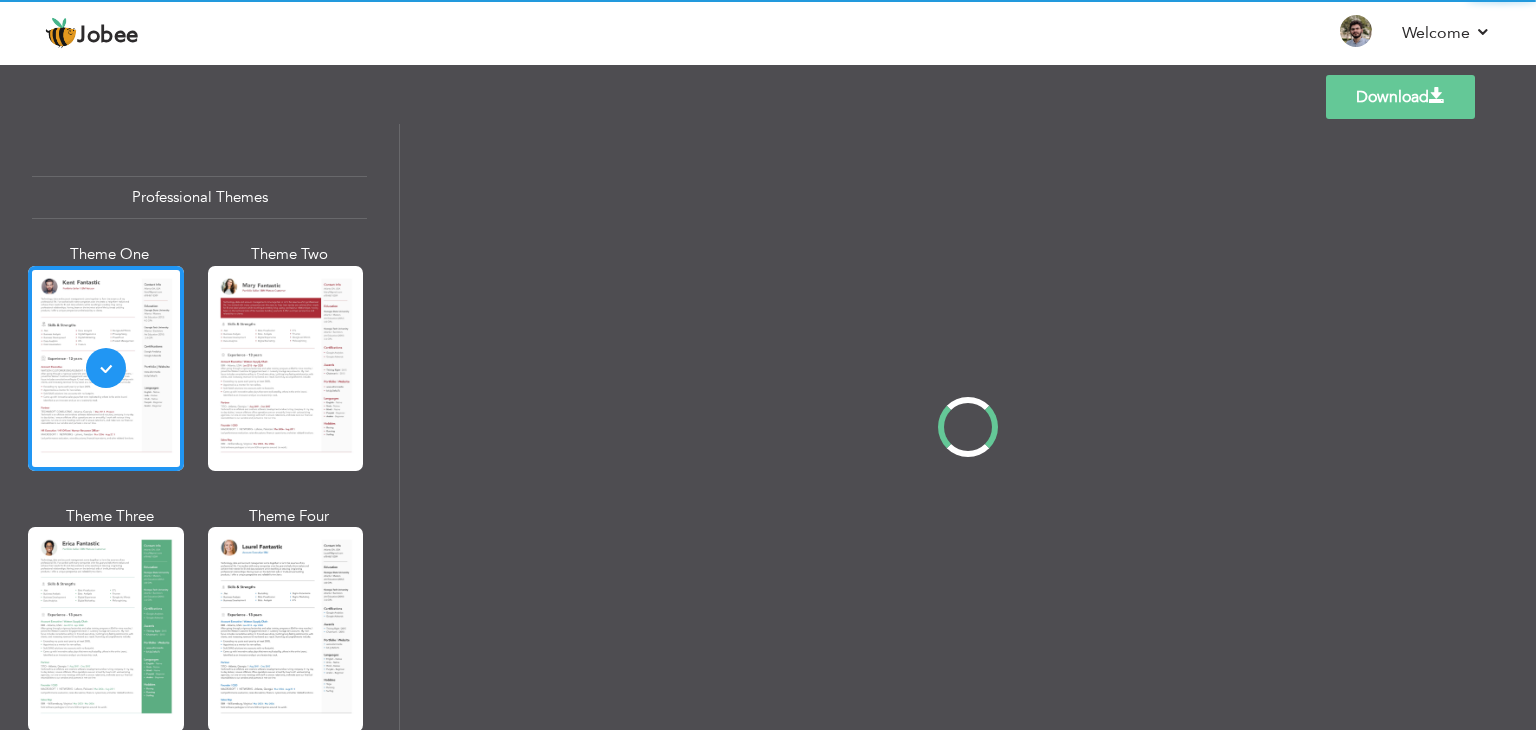 scroll, scrollTop: 0, scrollLeft: 0, axis: both 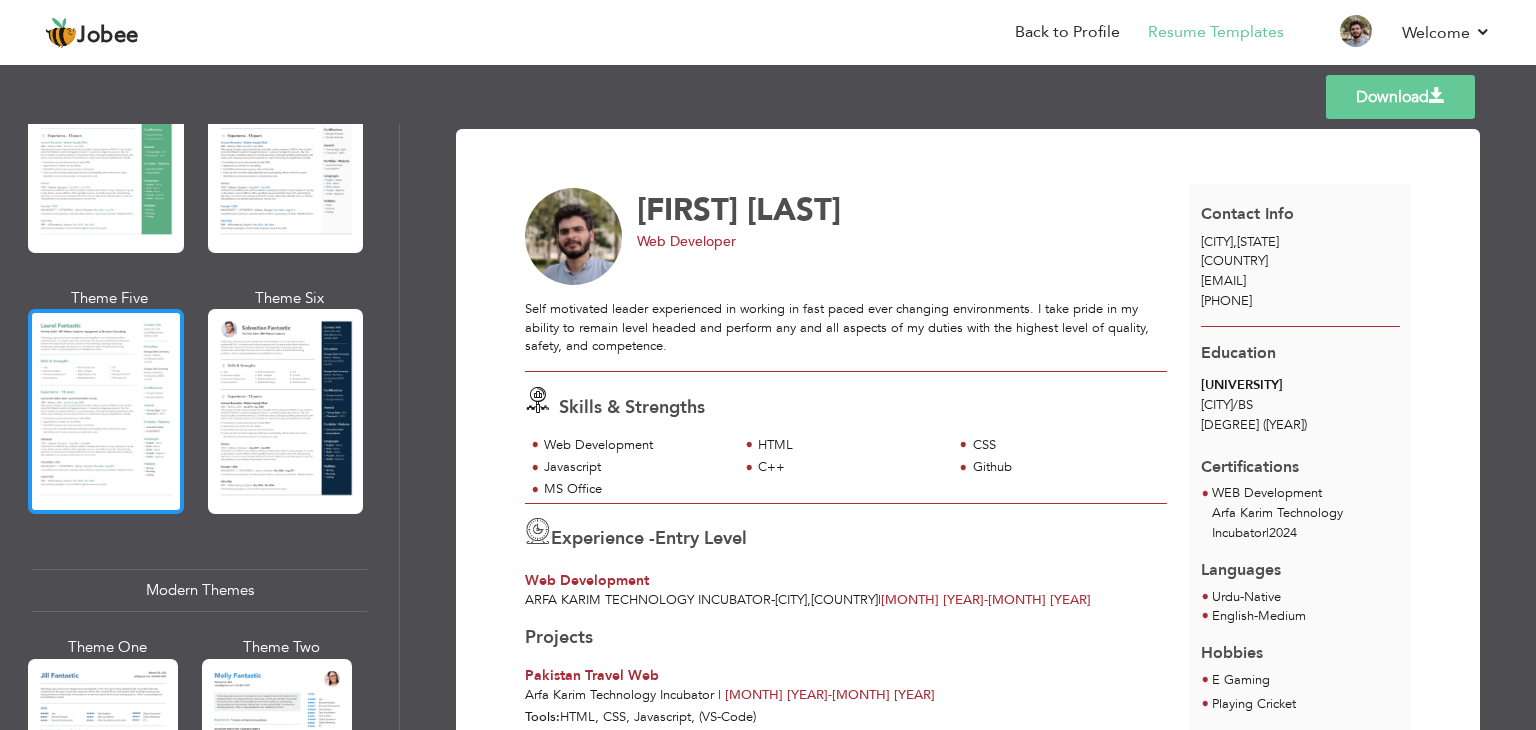 click at bounding box center [106, 411] 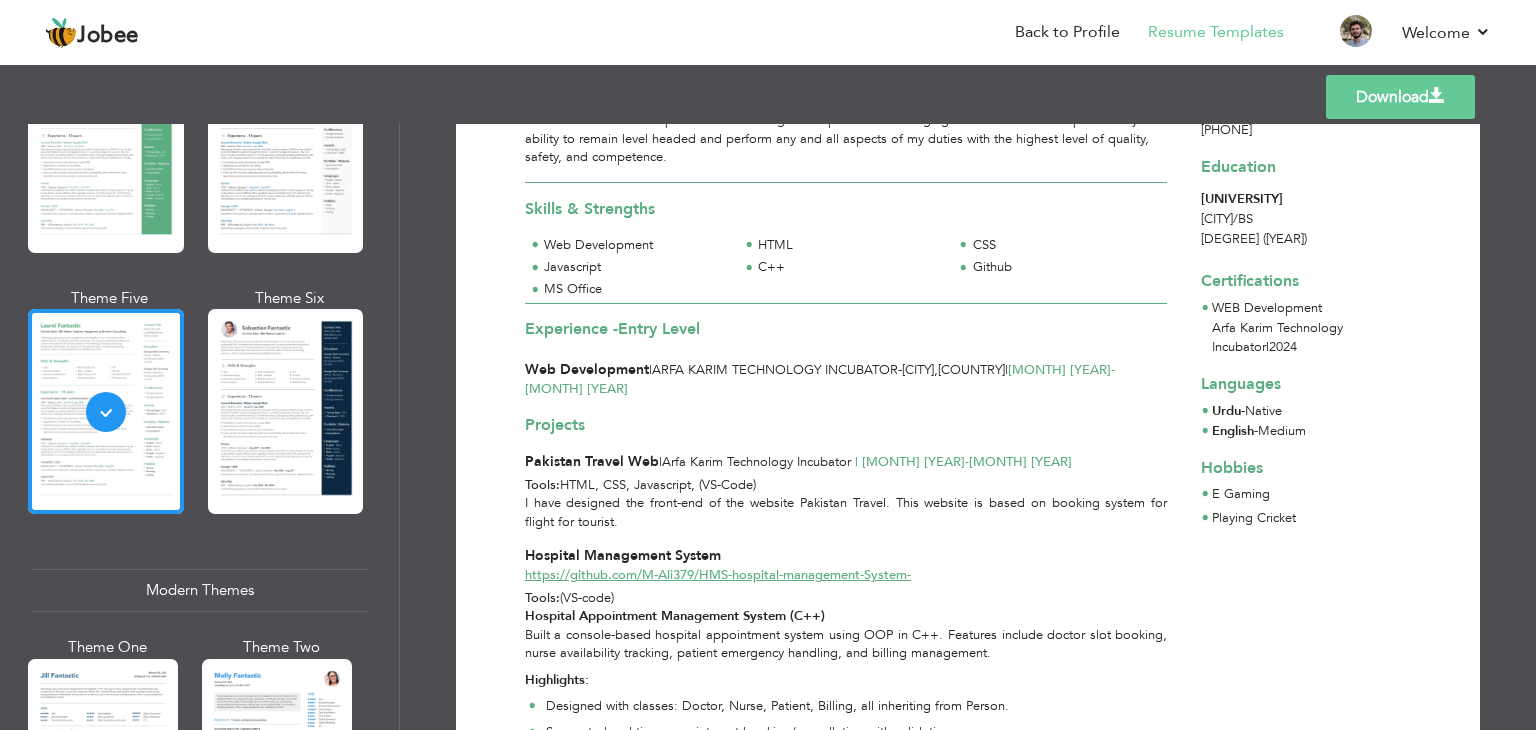 scroll, scrollTop: 36, scrollLeft: 0, axis: vertical 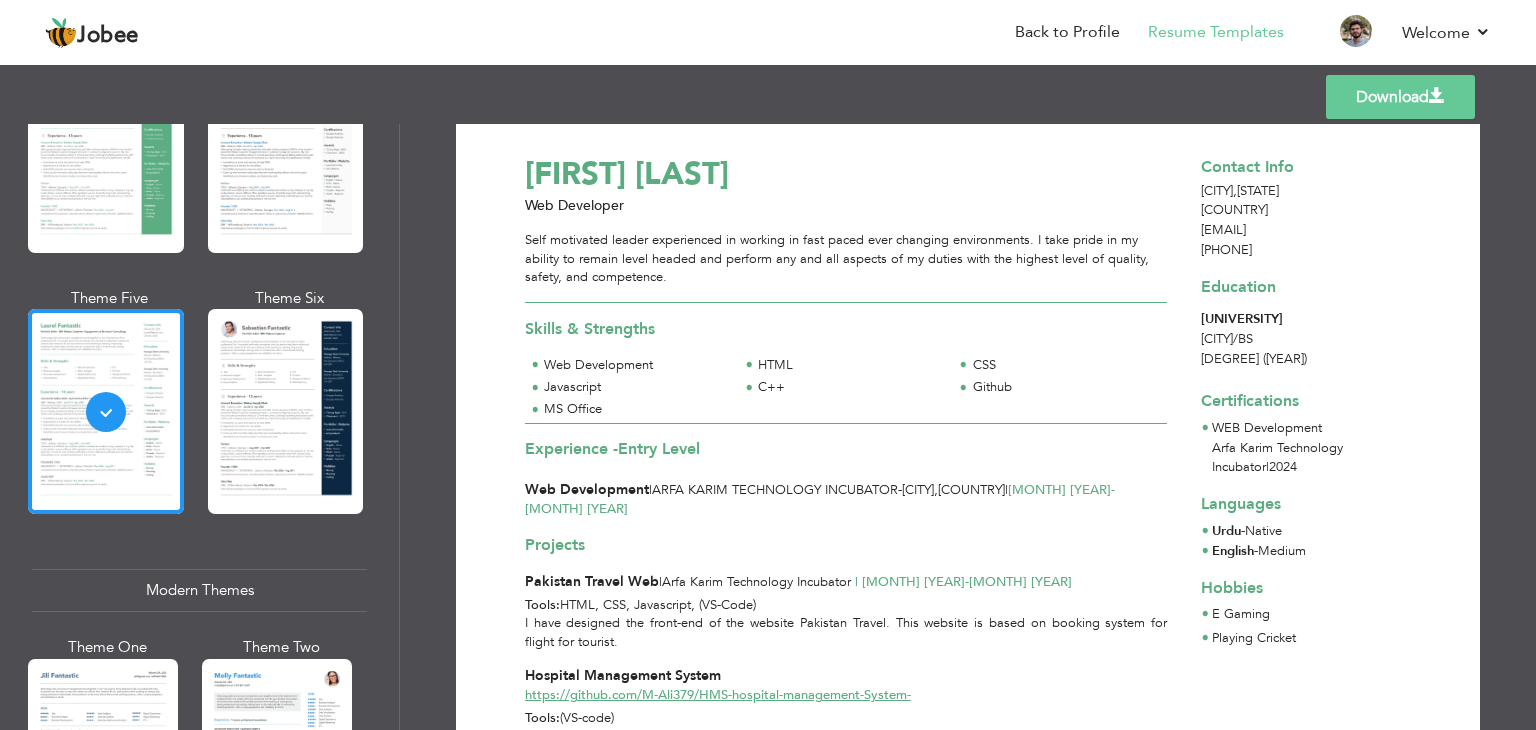 click on "Download" at bounding box center (1400, 97) 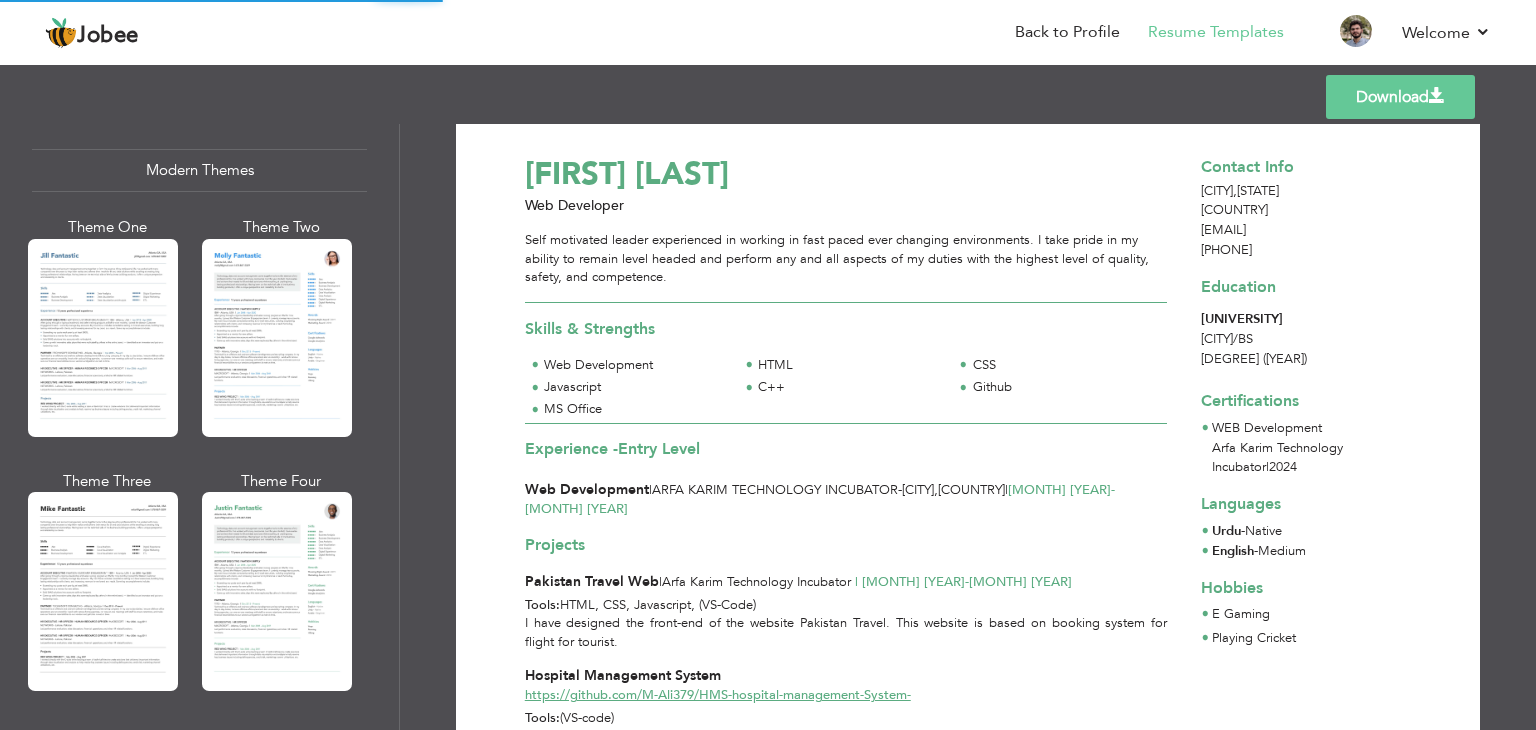 scroll, scrollTop: 899, scrollLeft: 0, axis: vertical 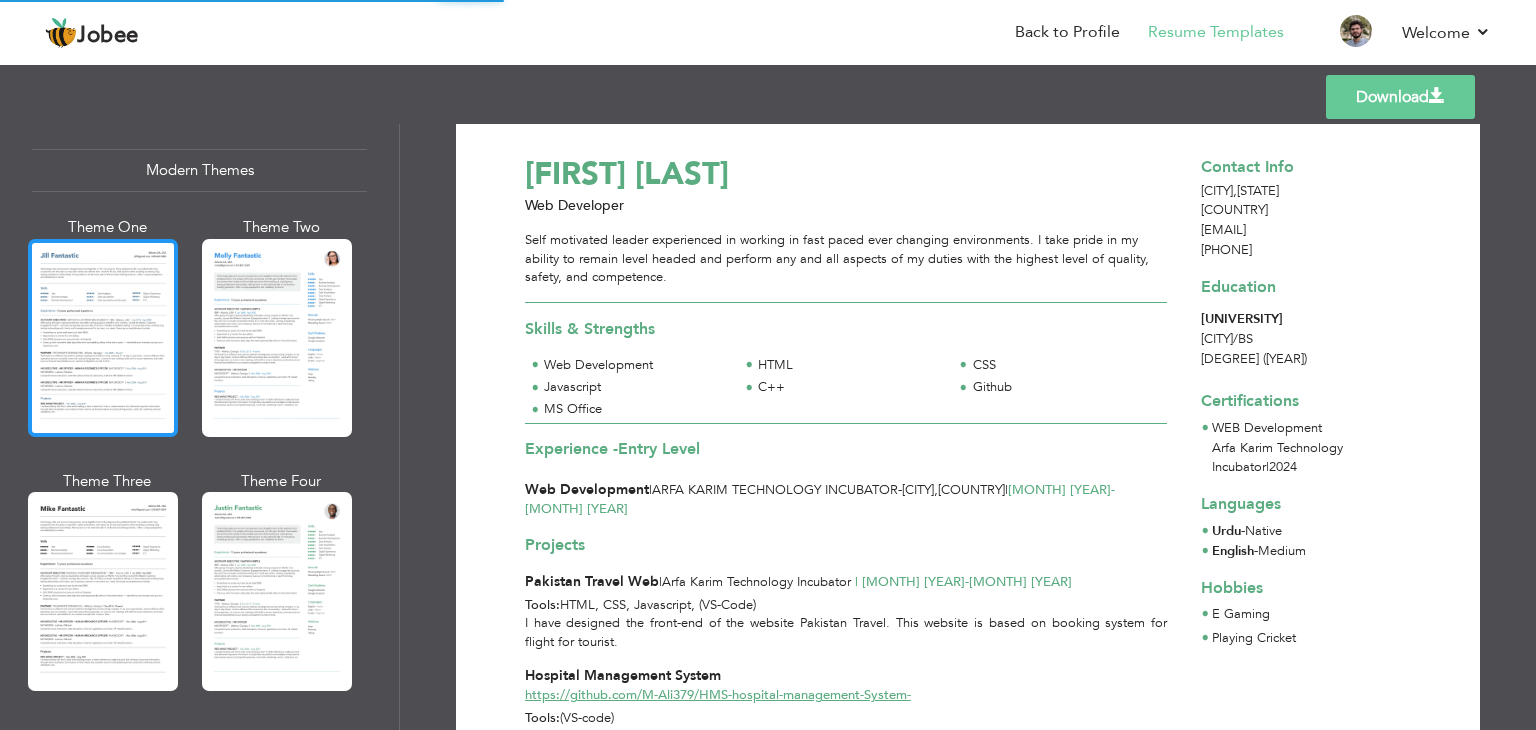 click at bounding box center (103, 338) 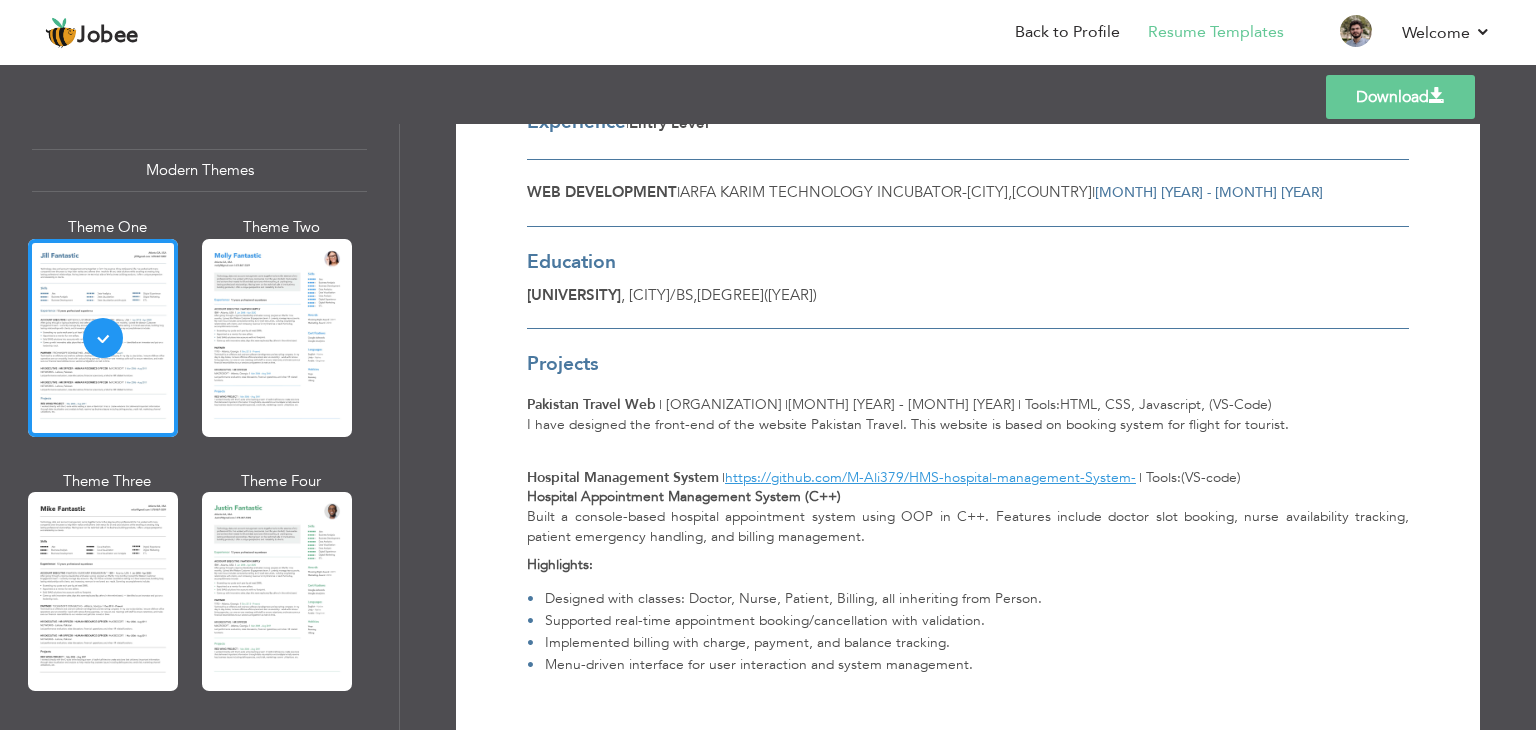 scroll, scrollTop: 462, scrollLeft: 0, axis: vertical 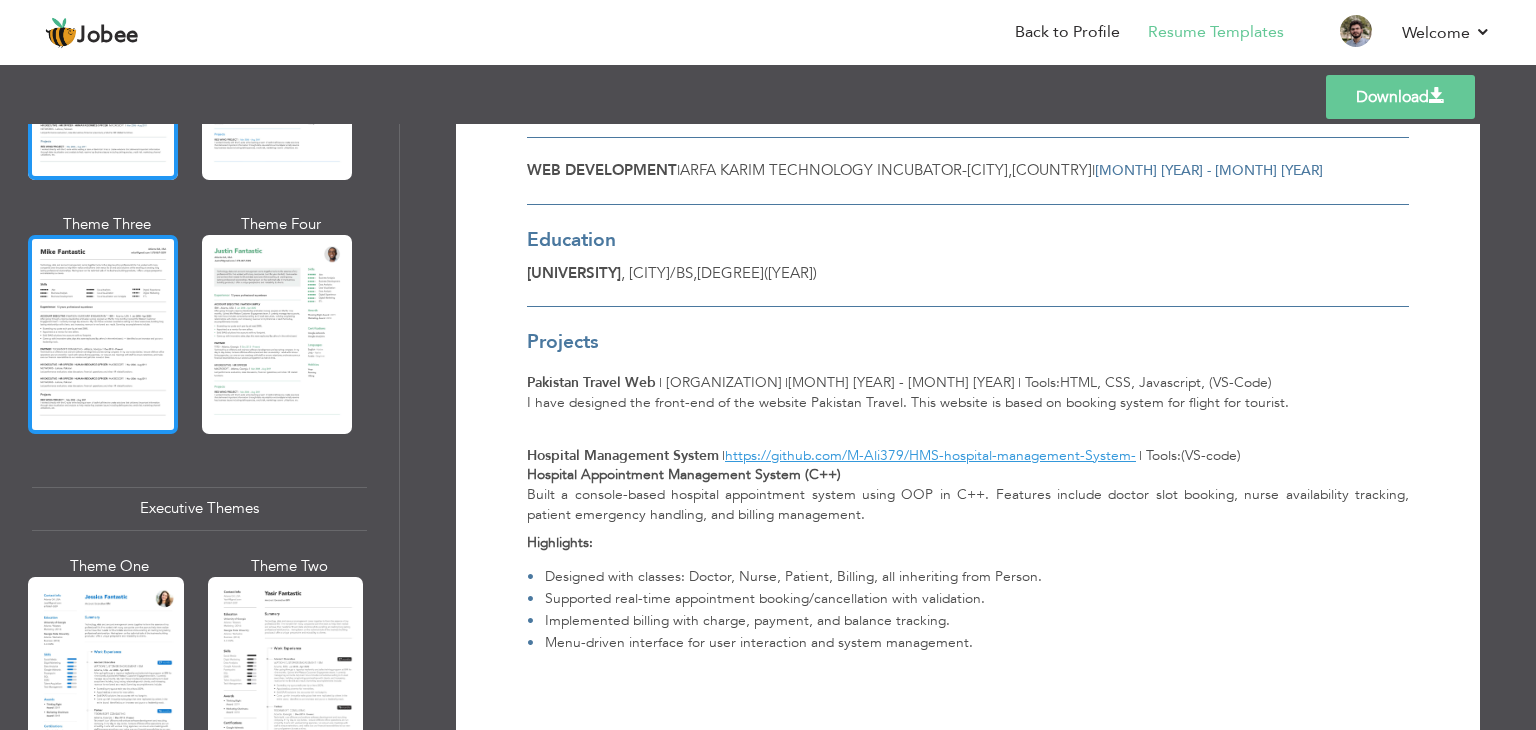 click at bounding box center [103, 334] 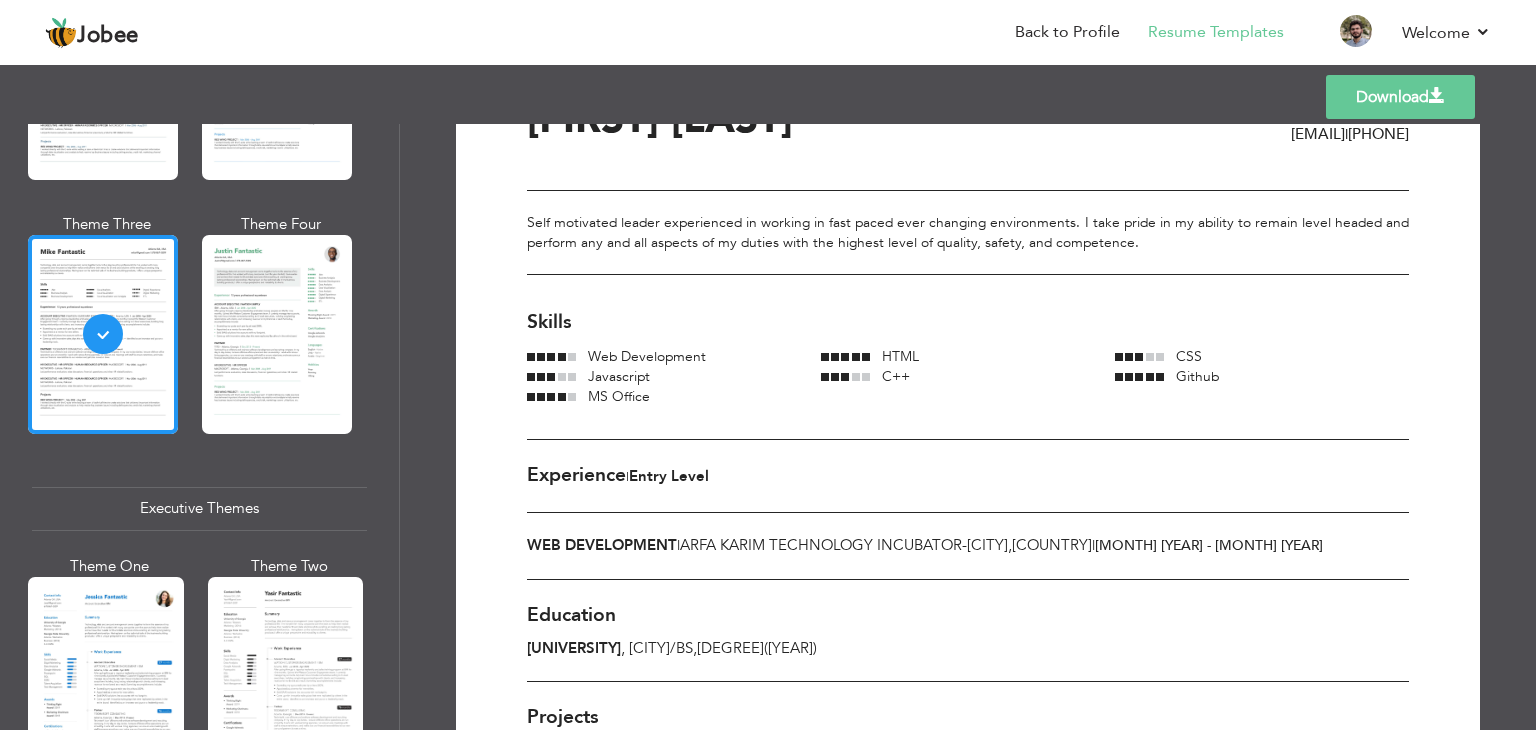 scroll, scrollTop: 90, scrollLeft: 0, axis: vertical 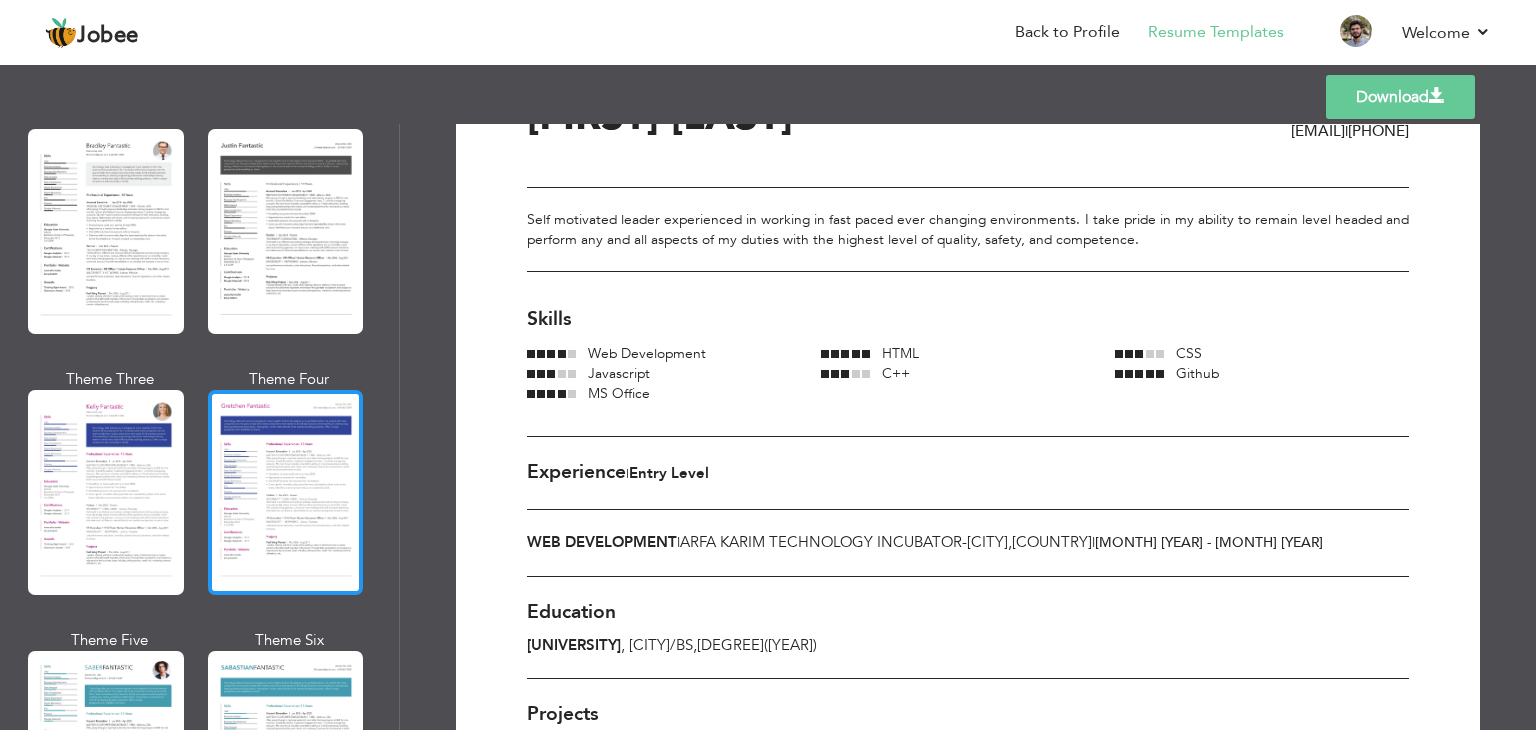 click at bounding box center (286, 492) 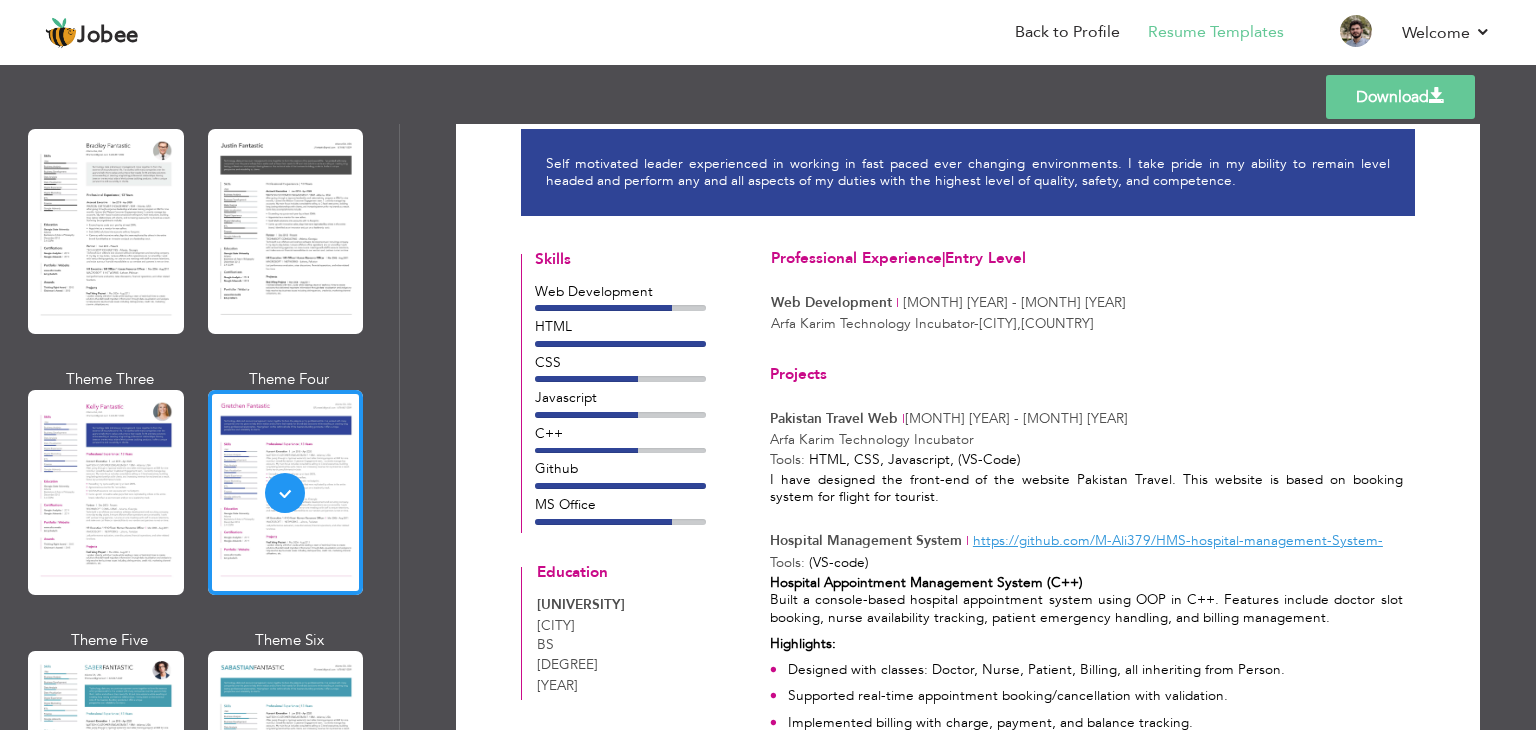 scroll, scrollTop: 132, scrollLeft: 0, axis: vertical 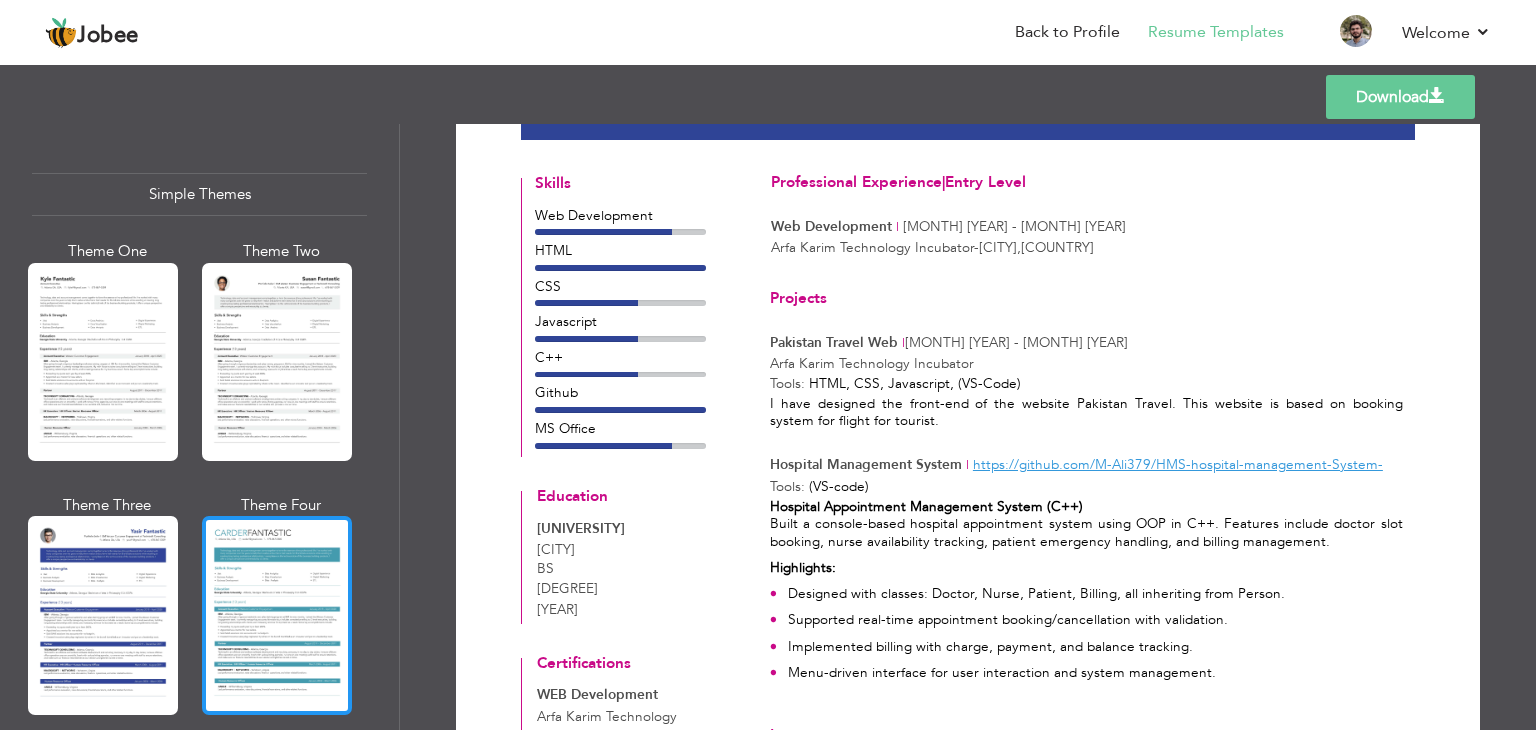 click at bounding box center (277, 615) 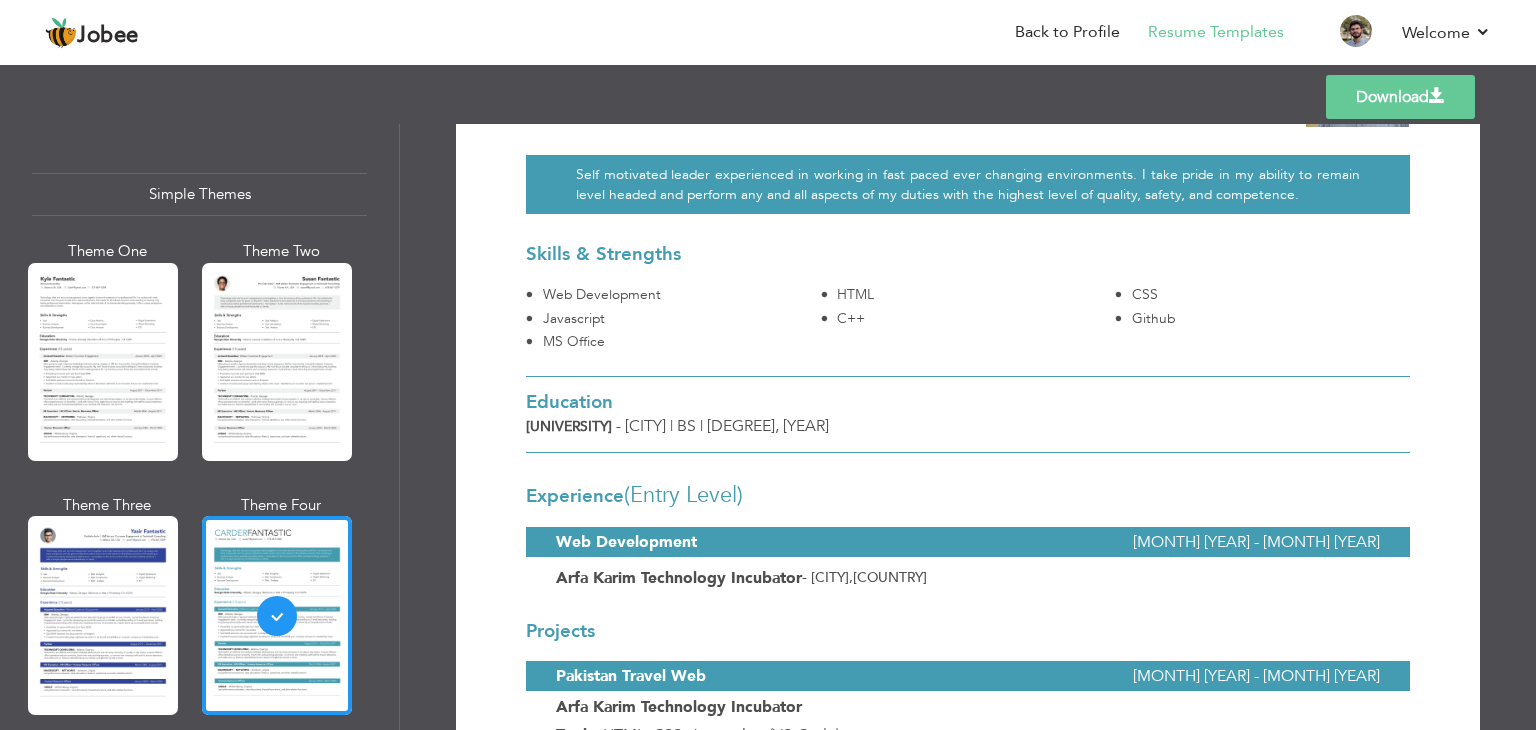scroll, scrollTop: 0, scrollLeft: 0, axis: both 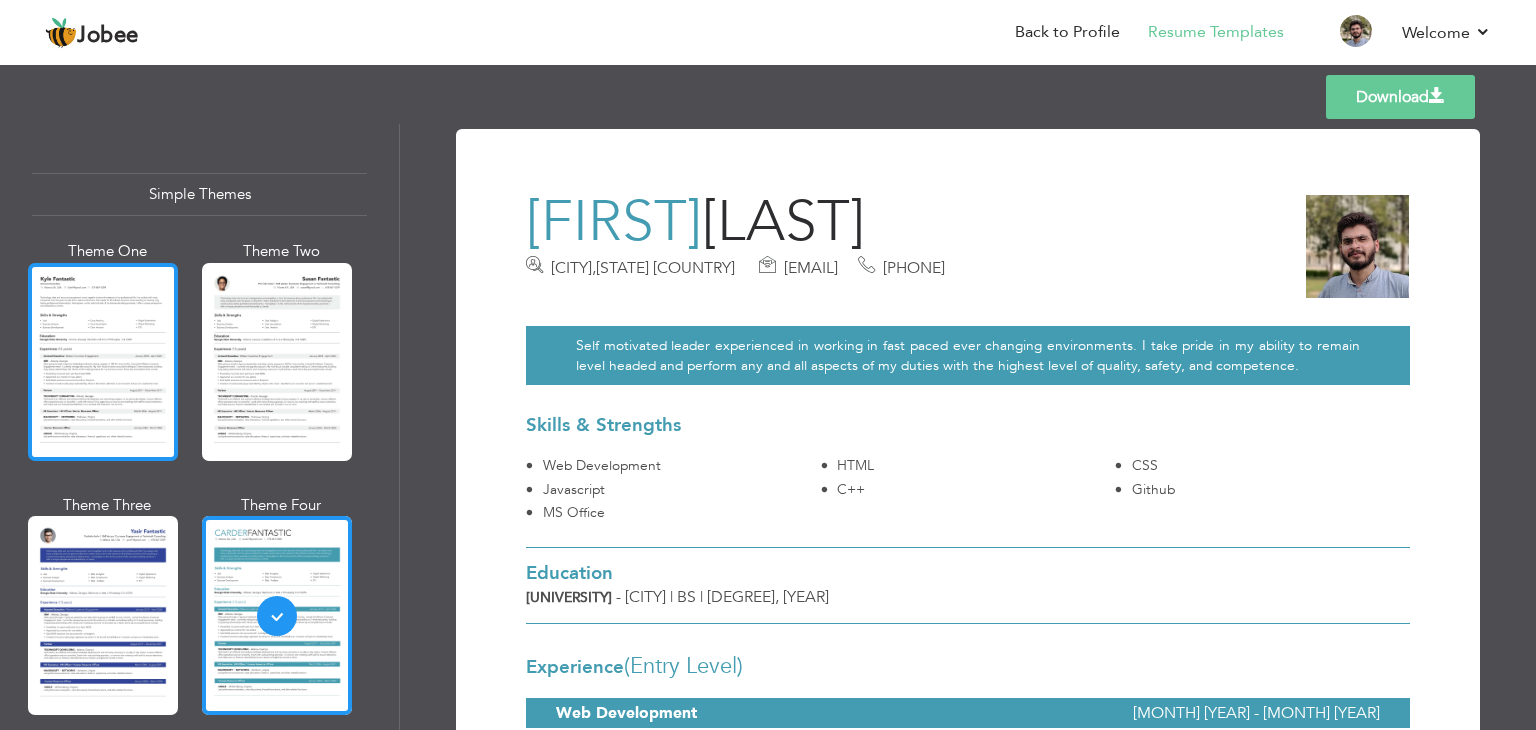 click at bounding box center (103, 362) 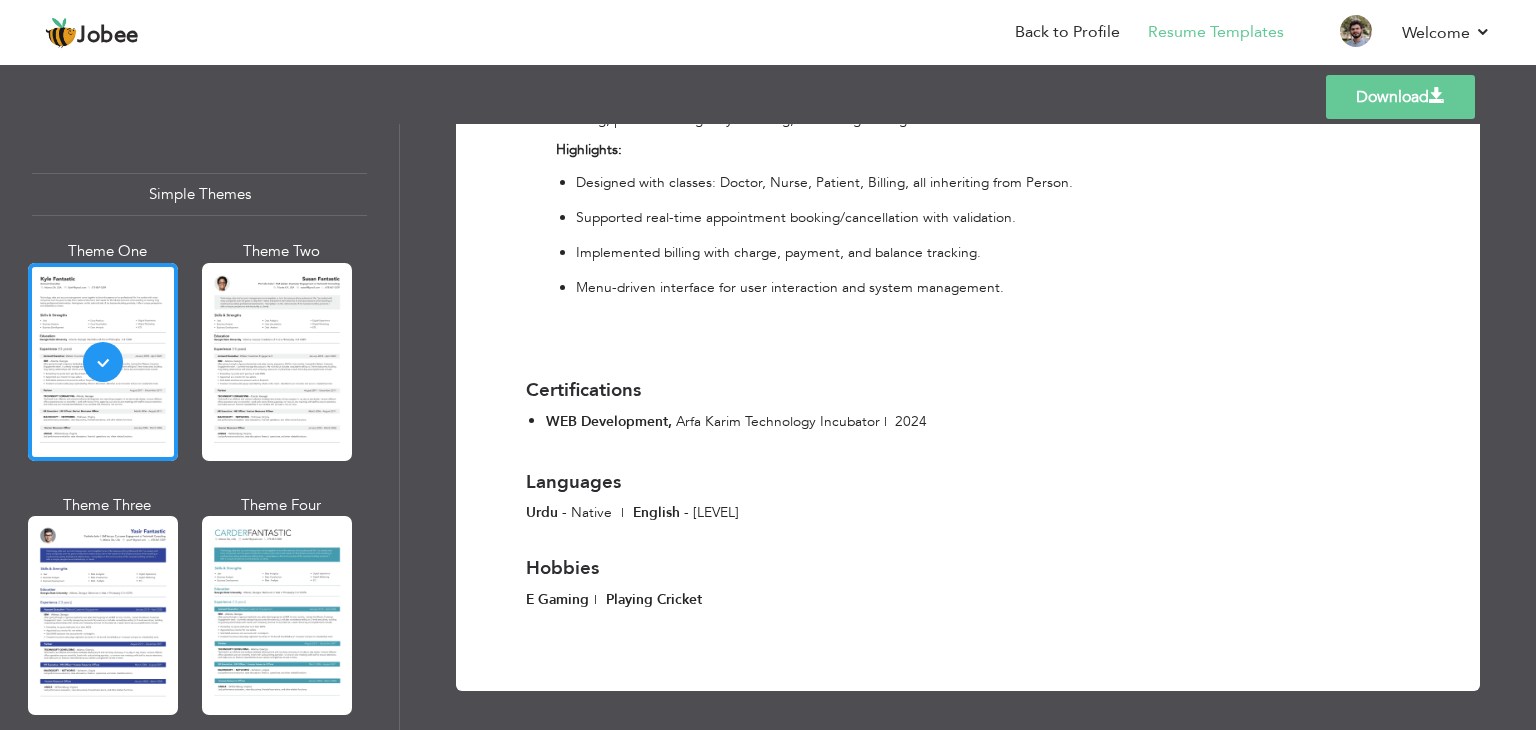 scroll, scrollTop: 947, scrollLeft: 0, axis: vertical 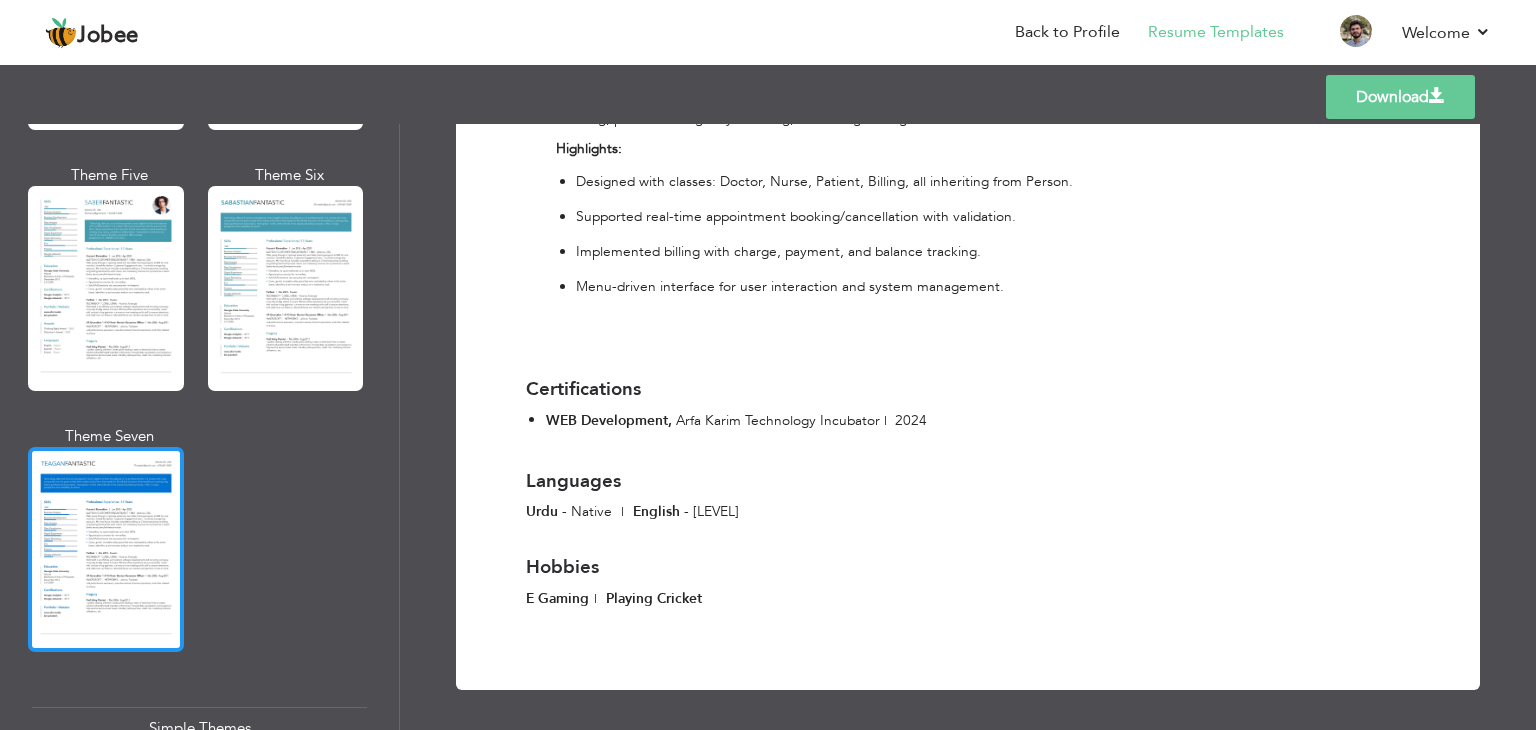 click at bounding box center [106, 549] 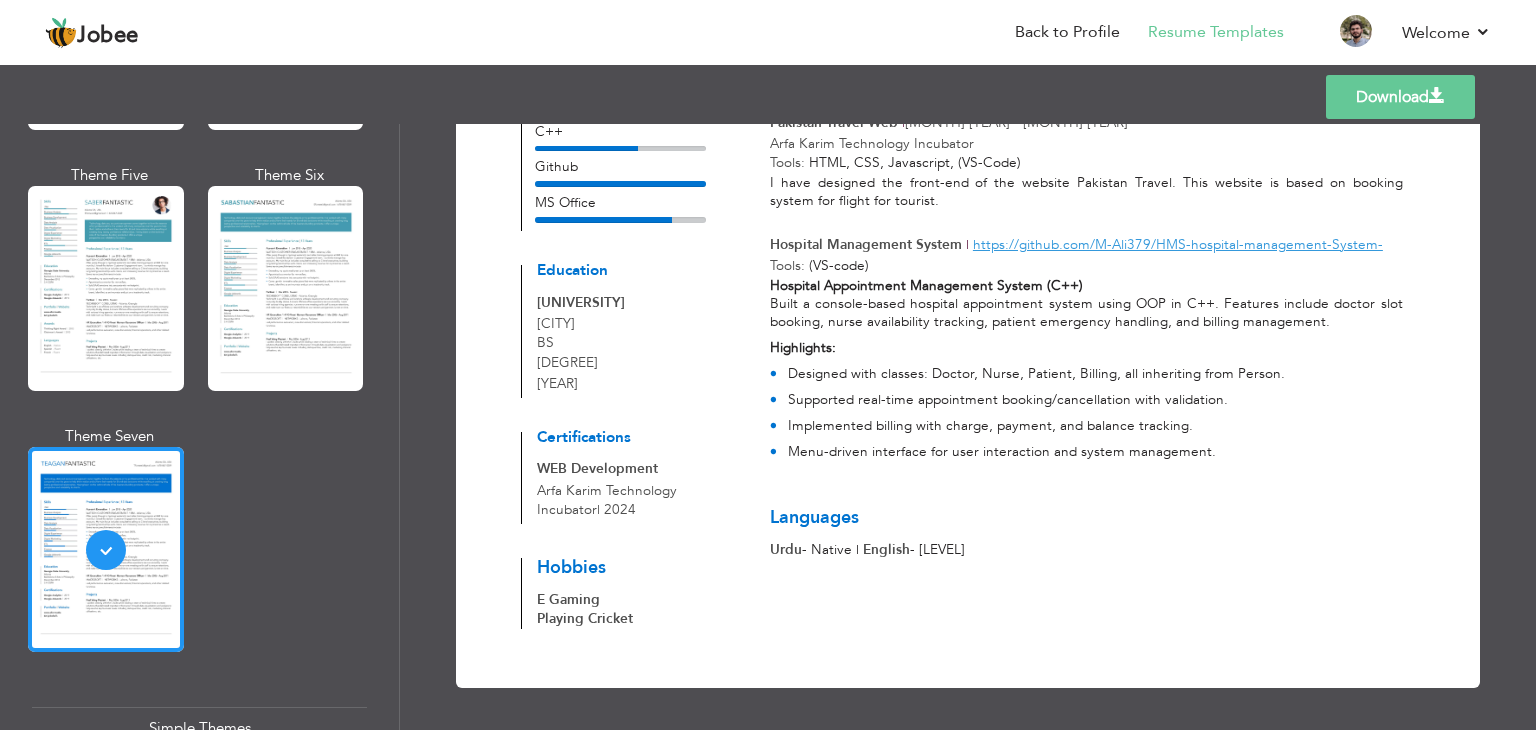 scroll, scrollTop: 0, scrollLeft: 0, axis: both 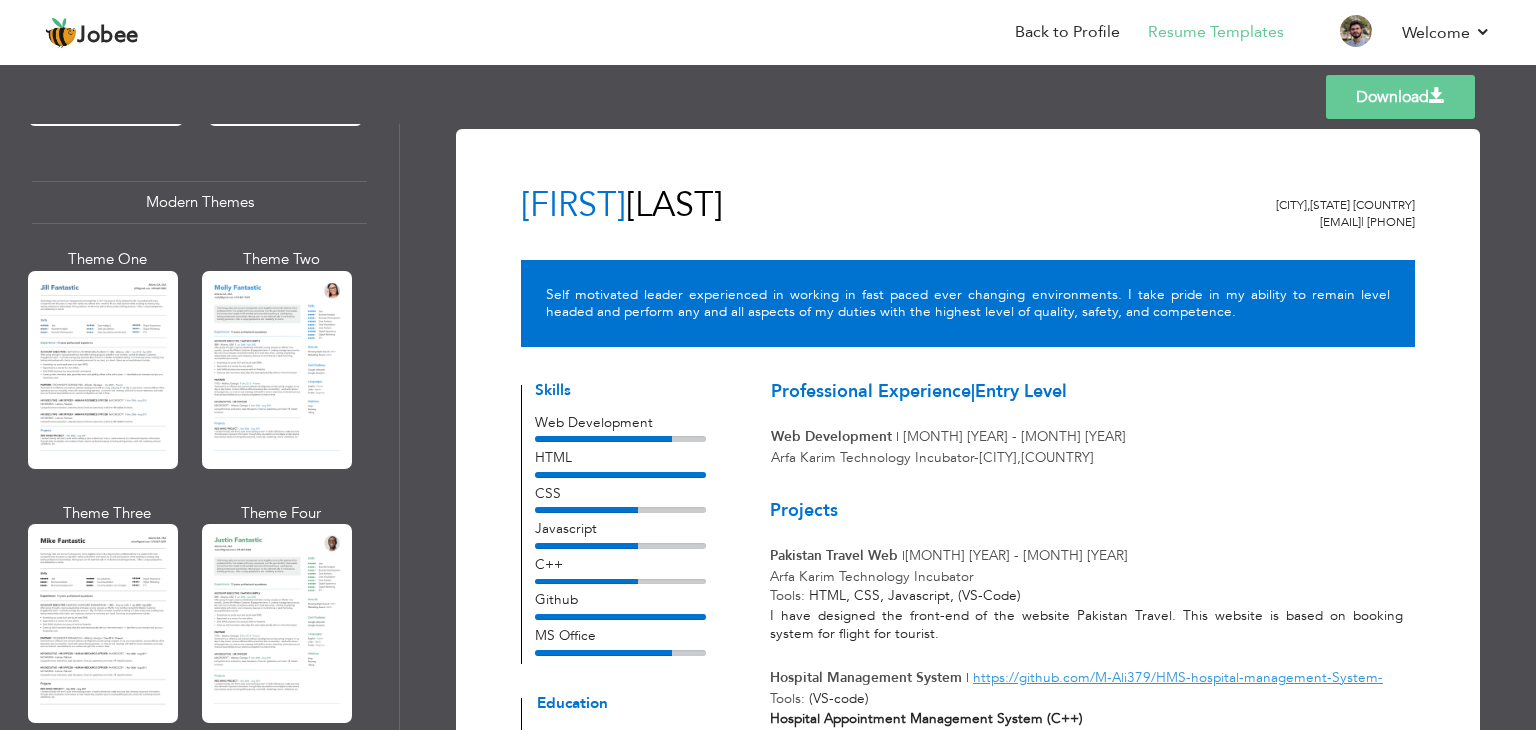 click on "Download" at bounding box center [1400, 97] 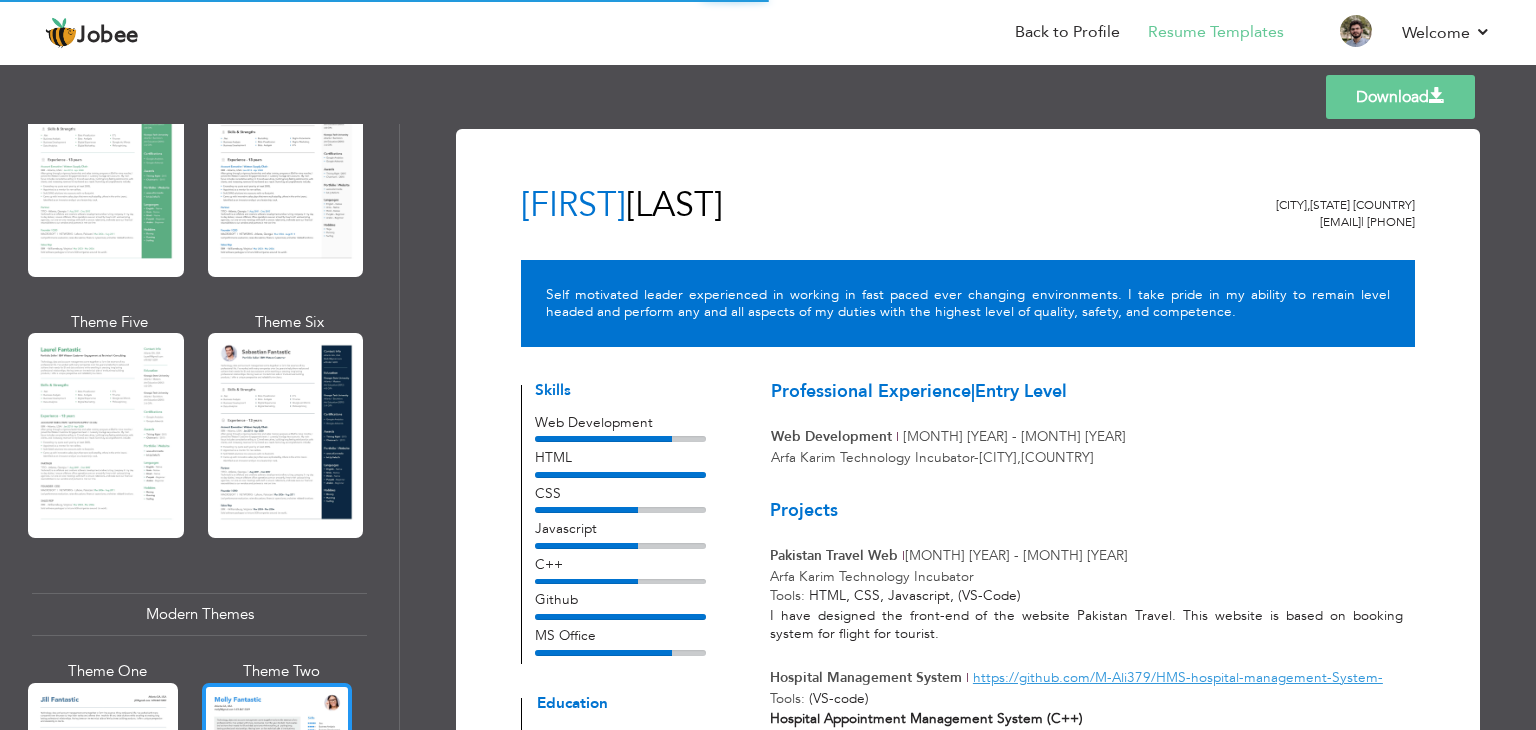 scroll, scrollTop: 455, scrollLeft: 0, axis: vertical 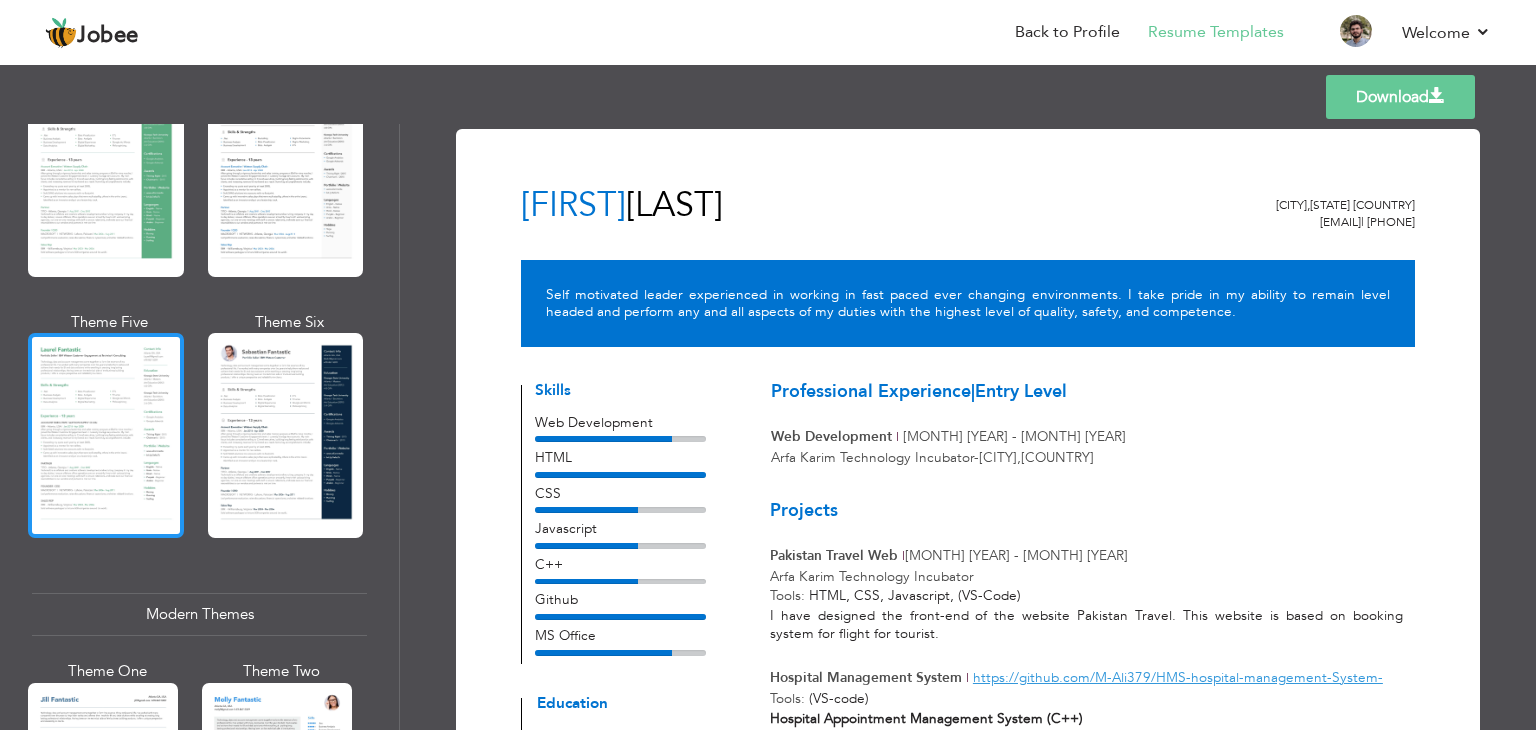 click at bounding box center [106, 435] 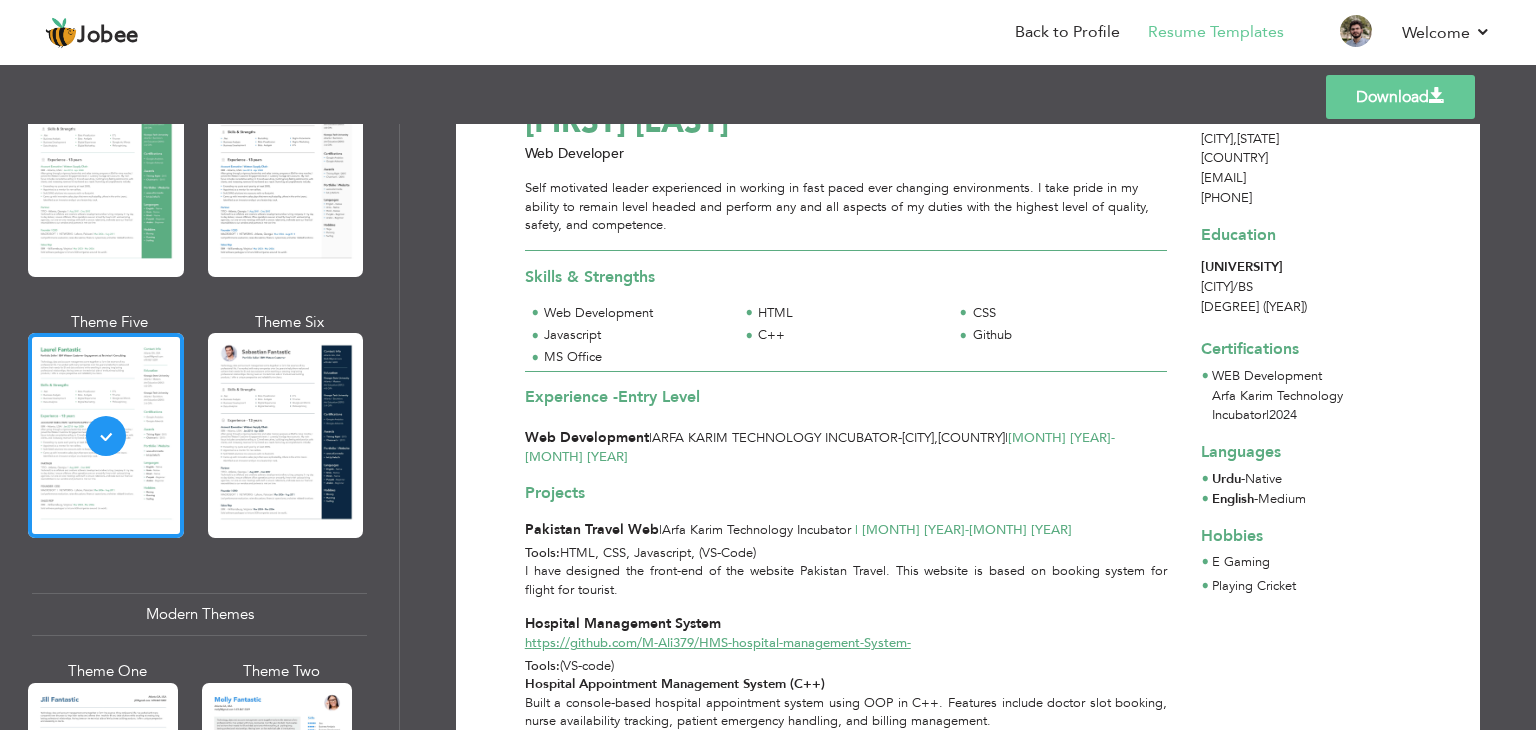 scroll, scrollTop: 0, scrollLeft: 0, axis: both 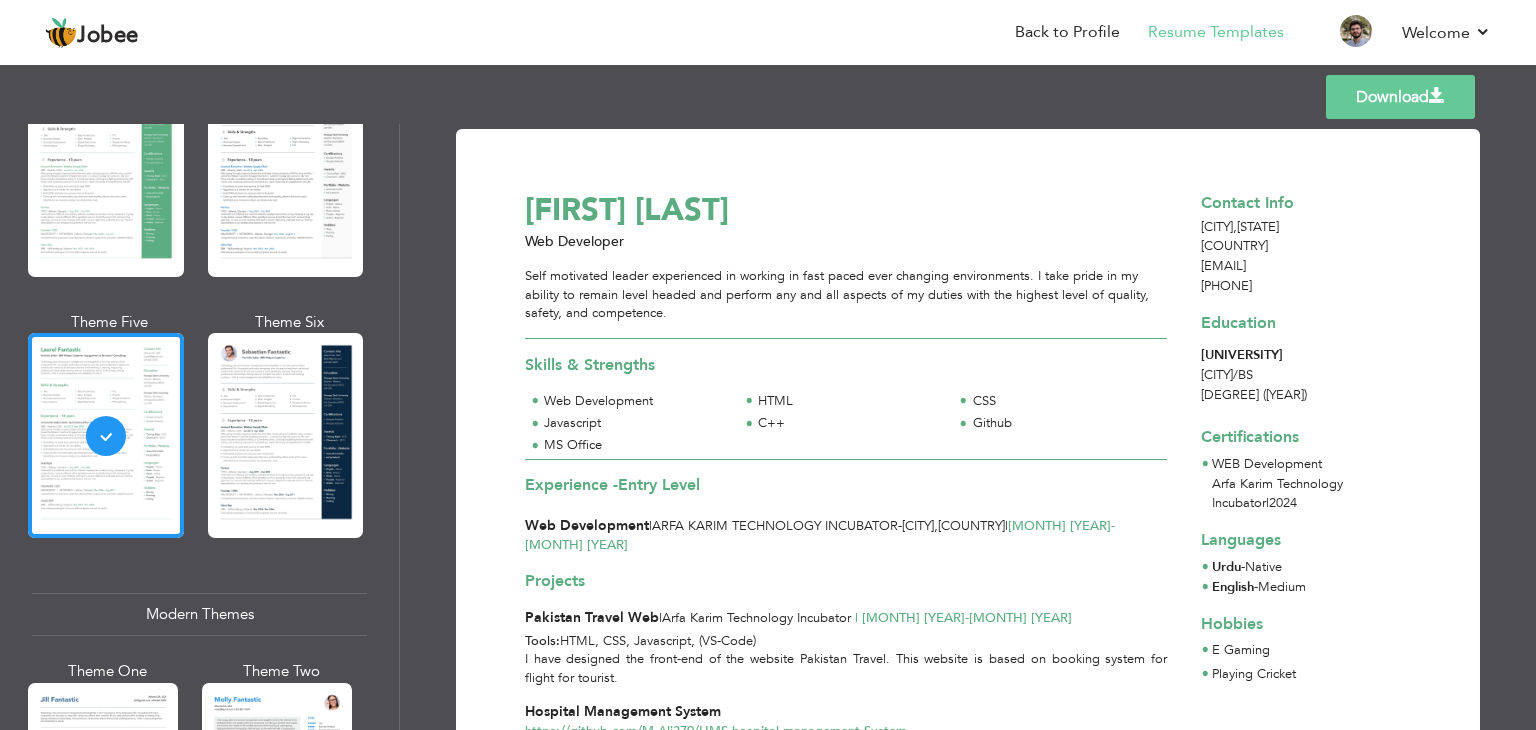 click on "Download" at bounding box center (1400, 97) 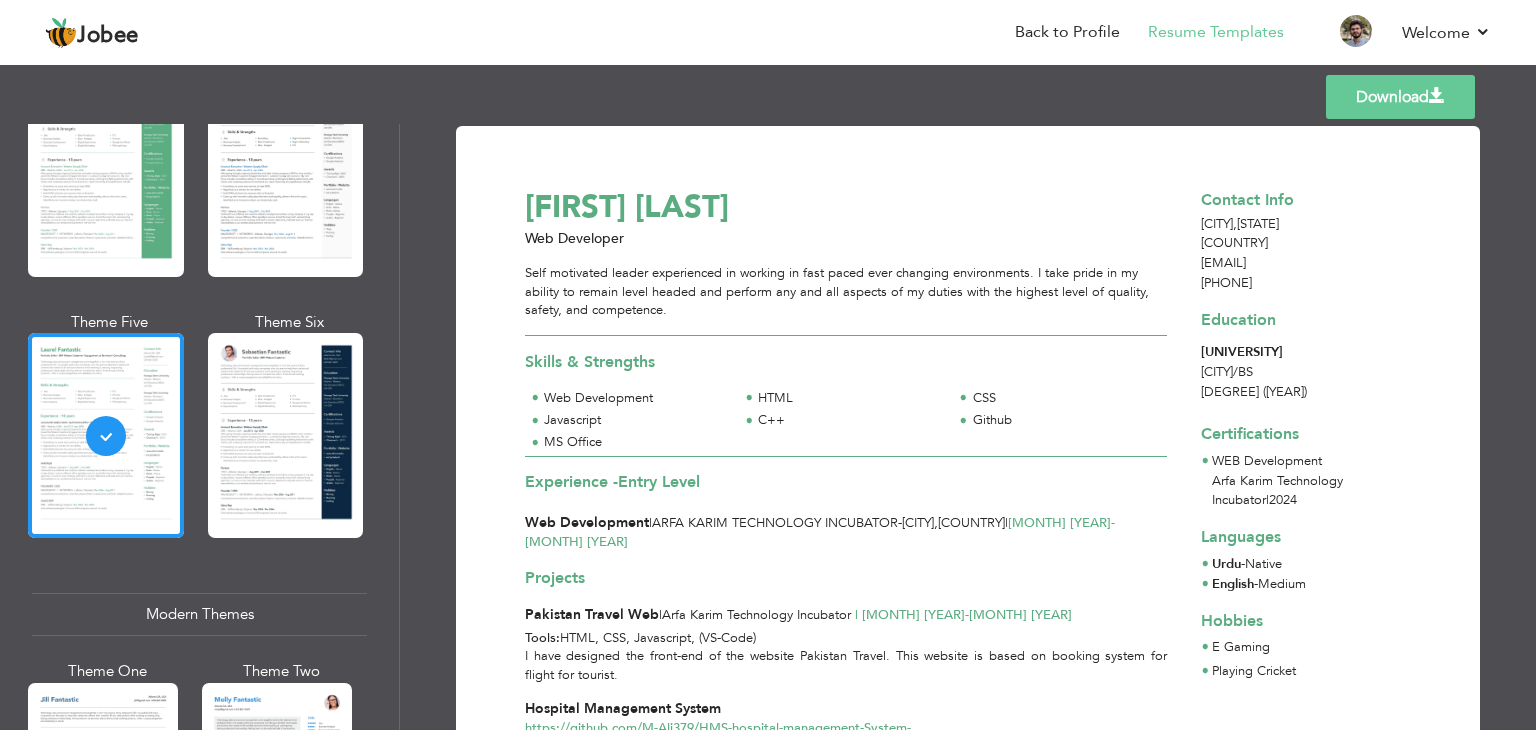 scroll, scrollTop: 0, scrollLeft: 0, axis: both 